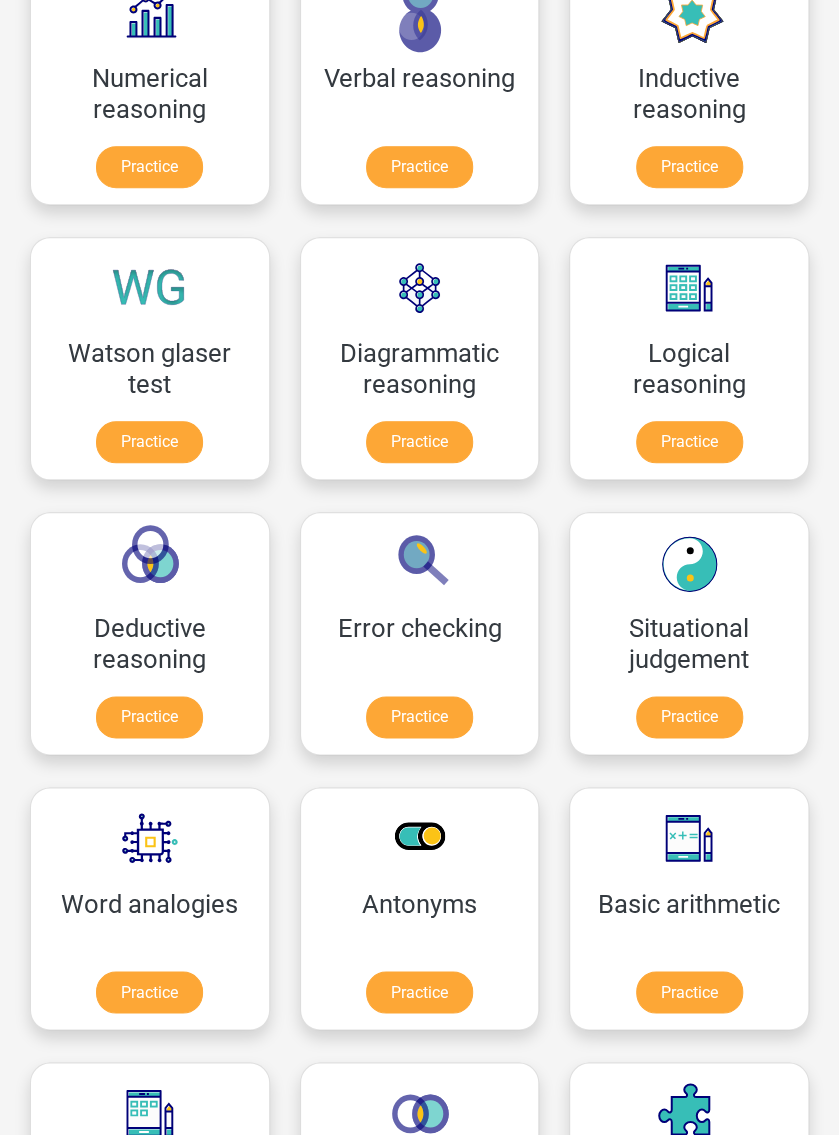 scroll, scrollTop: 0, scrollLeft: 0, axis: both 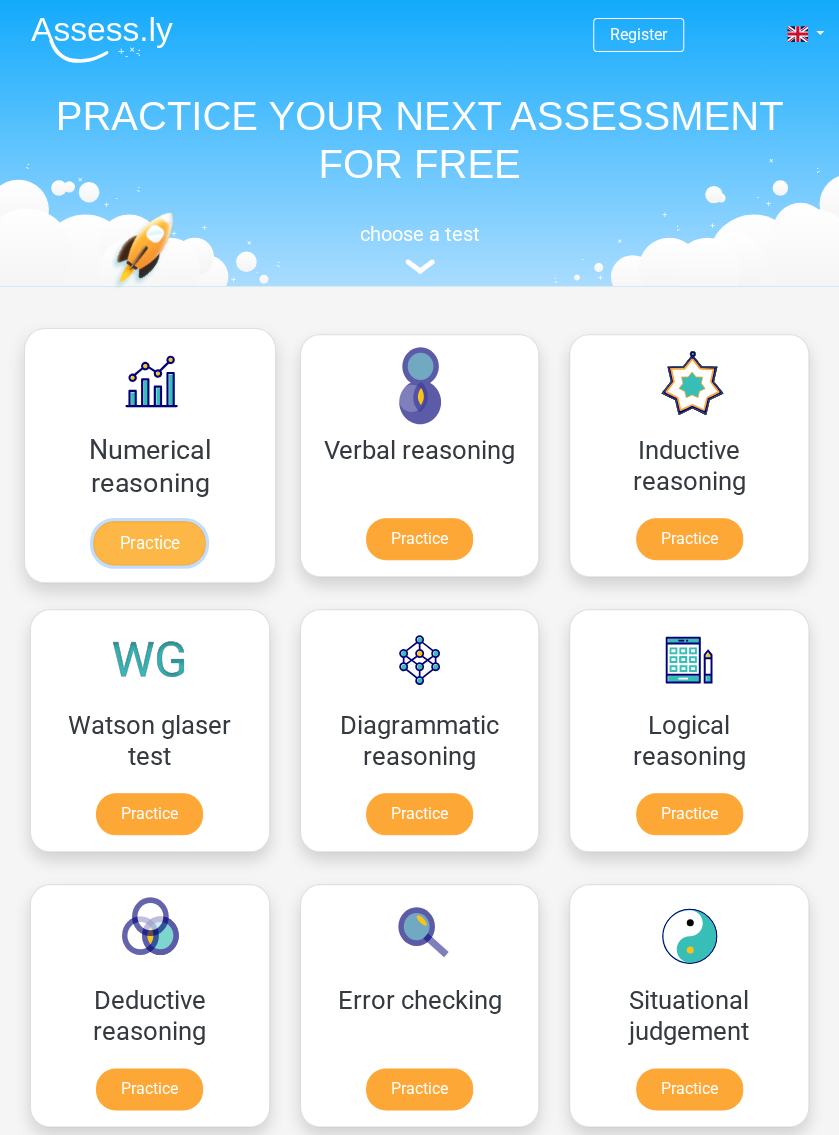 click on "Practice" at bounding box center (150, 543) 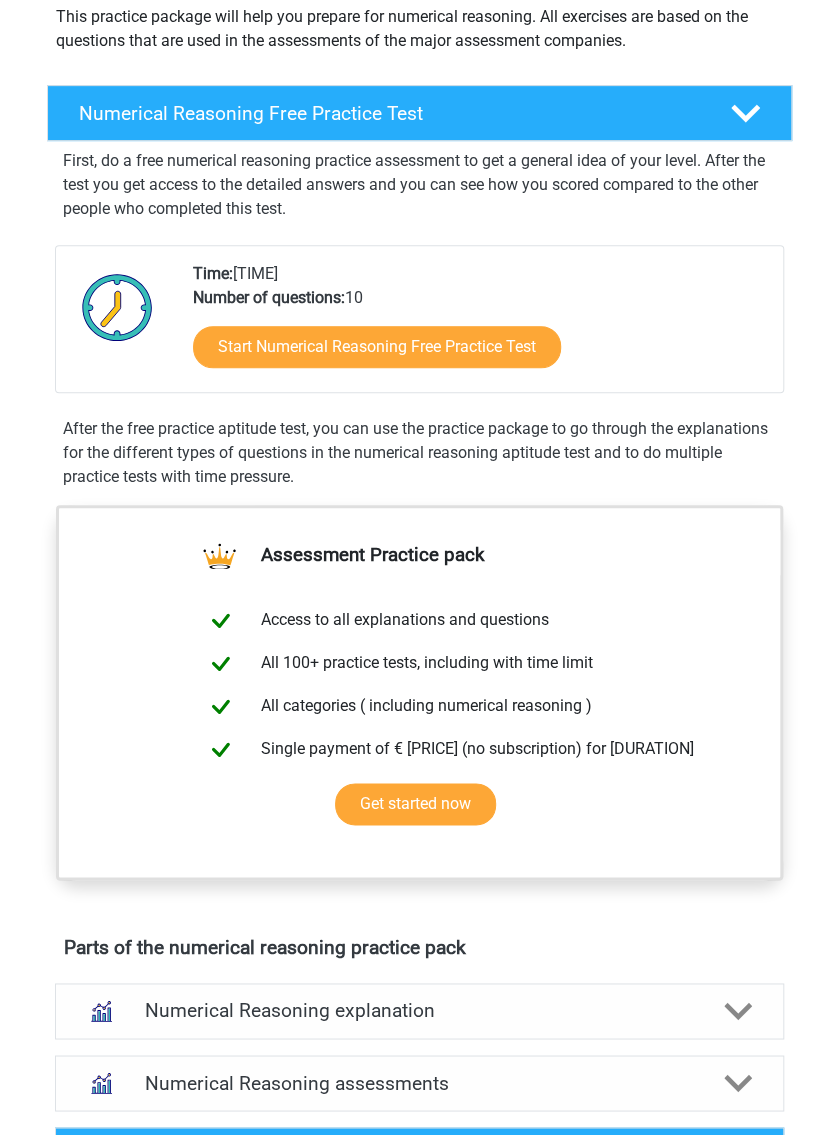 scroll, scrollTop: 238, scrollLeft: 0, axis: vertical 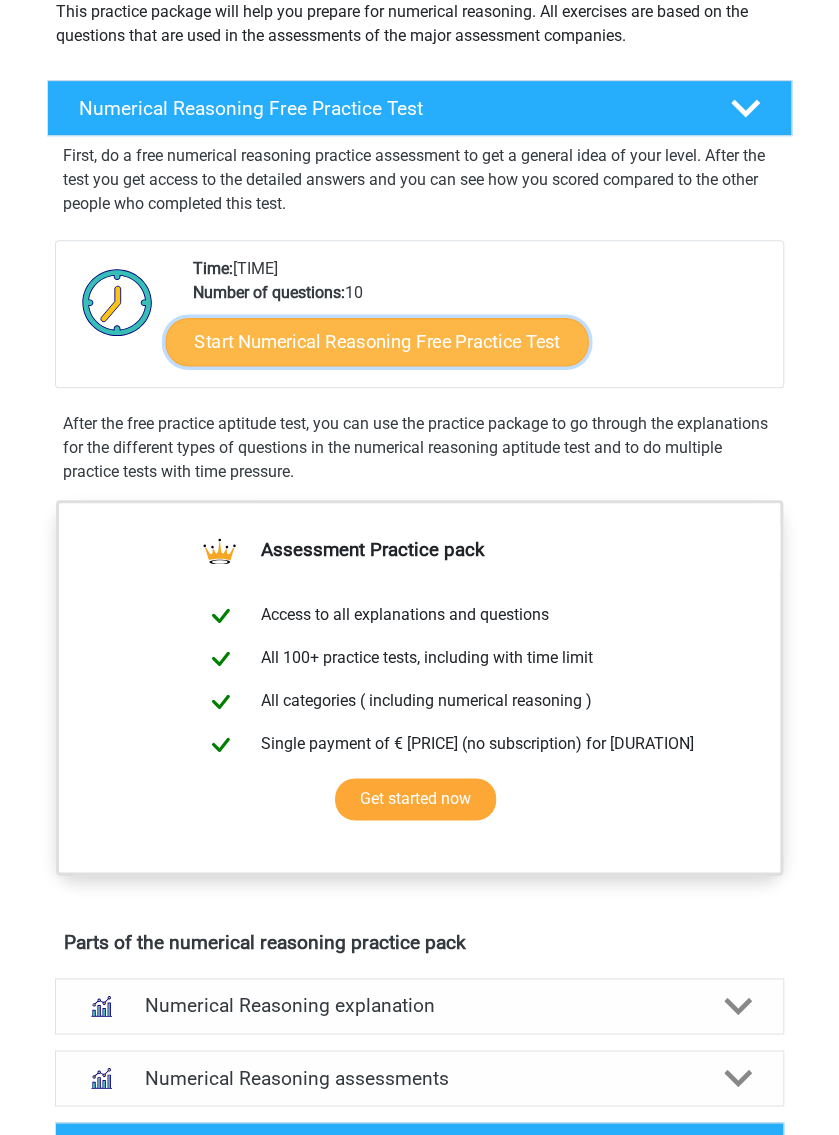 click on "Start Numerical Reasoning
Free Practice Test" at bounding box center (376, 342) 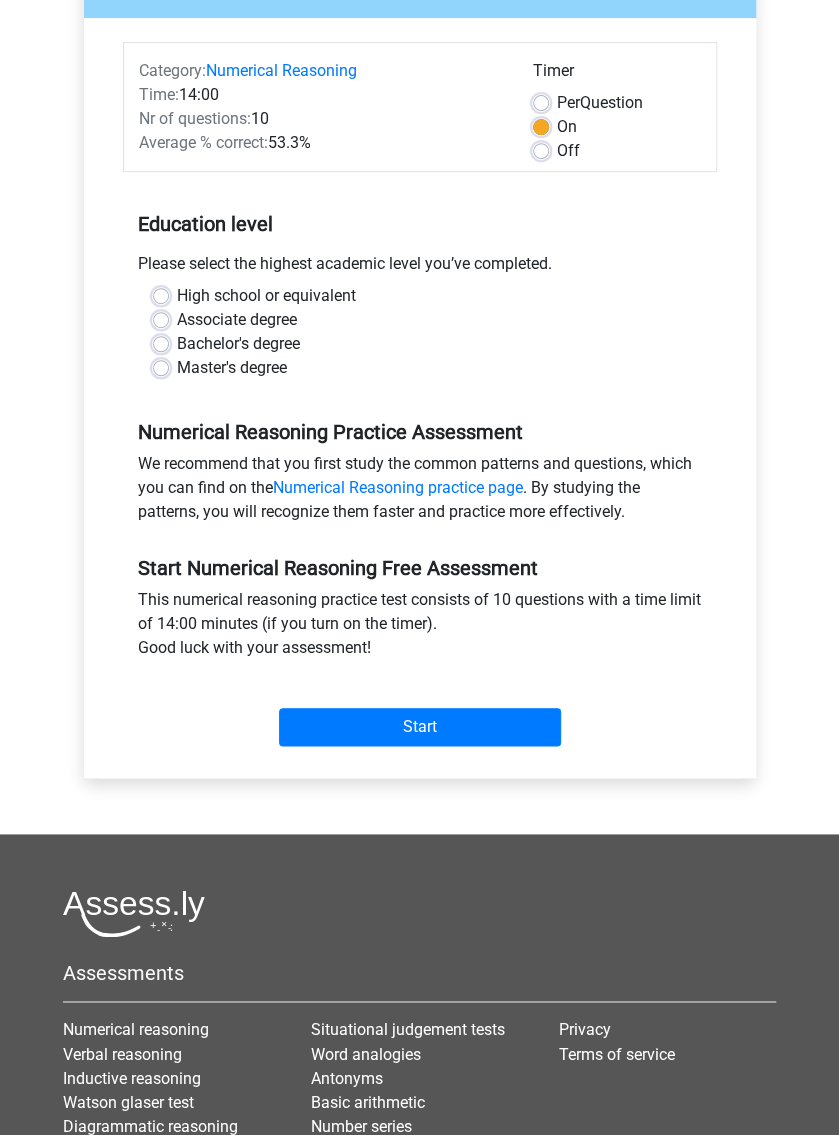 scroll, scrollTop: 220, scrollLeft: 0, axis: vertical 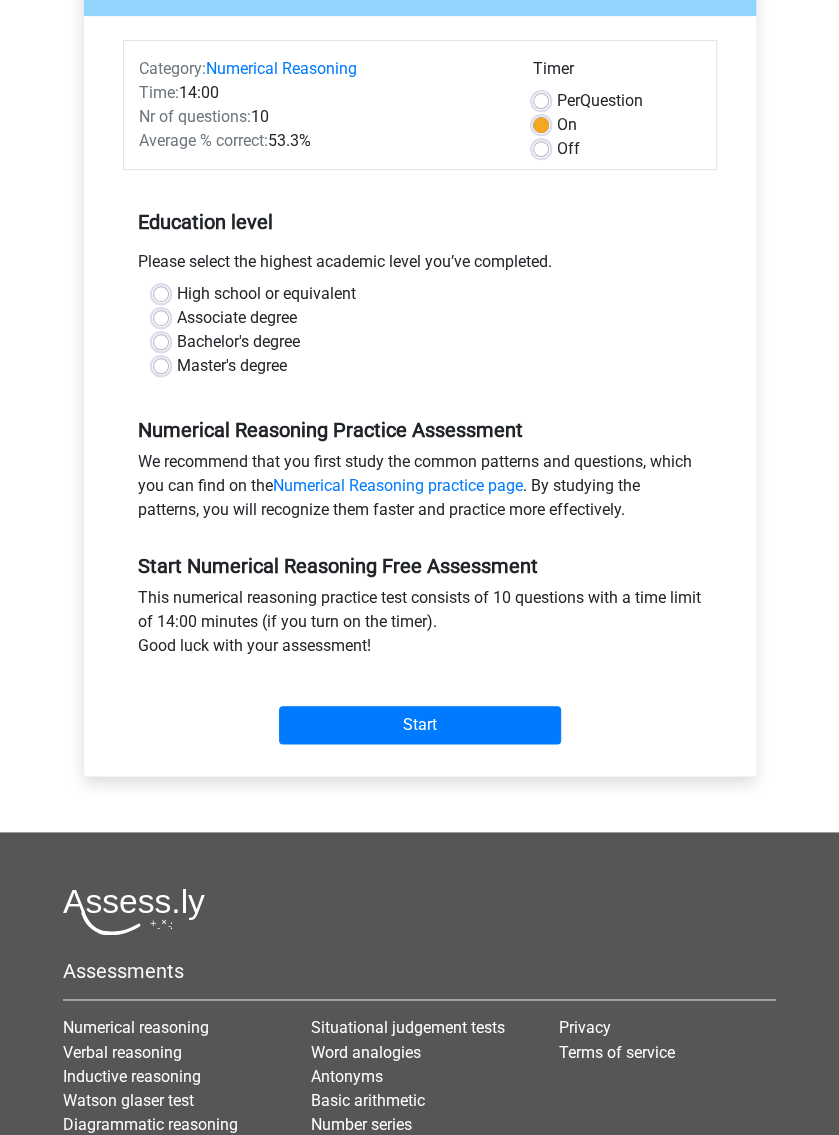 click on "Associate degree" at bounding box center (237, 318) 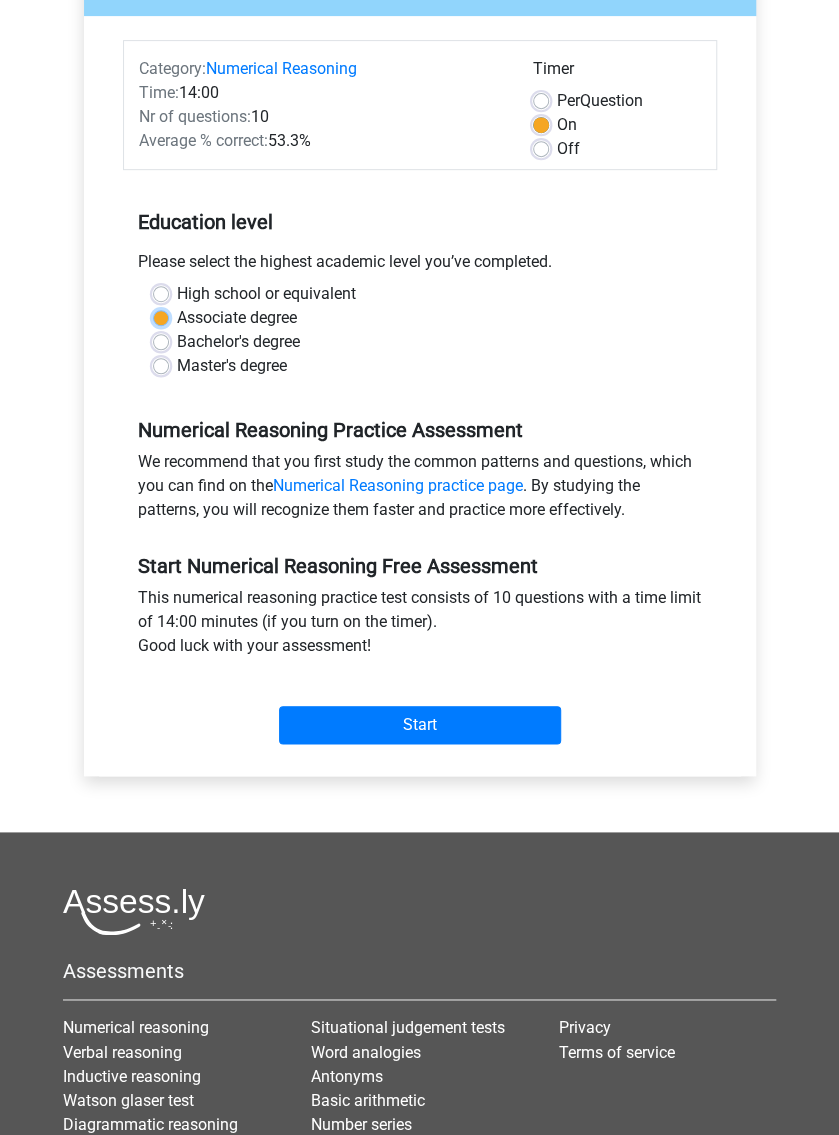 click on "Associate degree" at bounding box center [161, 316] 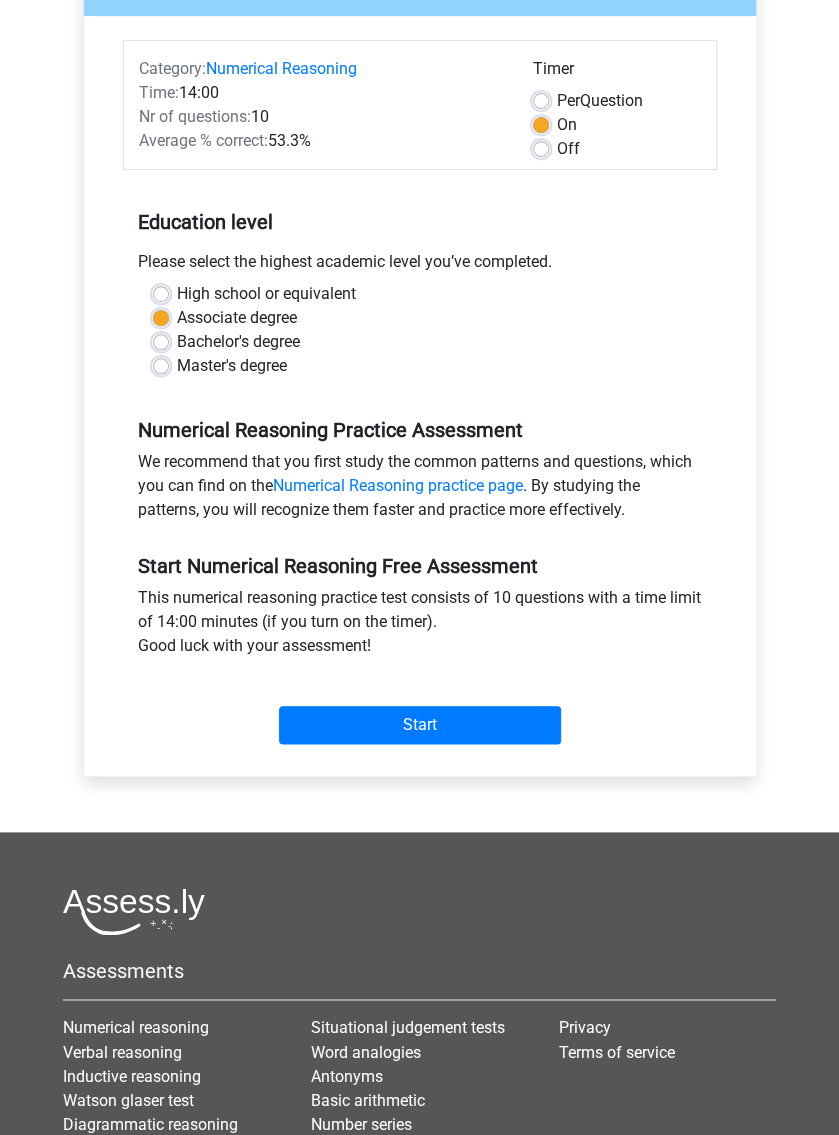 click on "High school or equivalent" at bounding box center [266, 294] 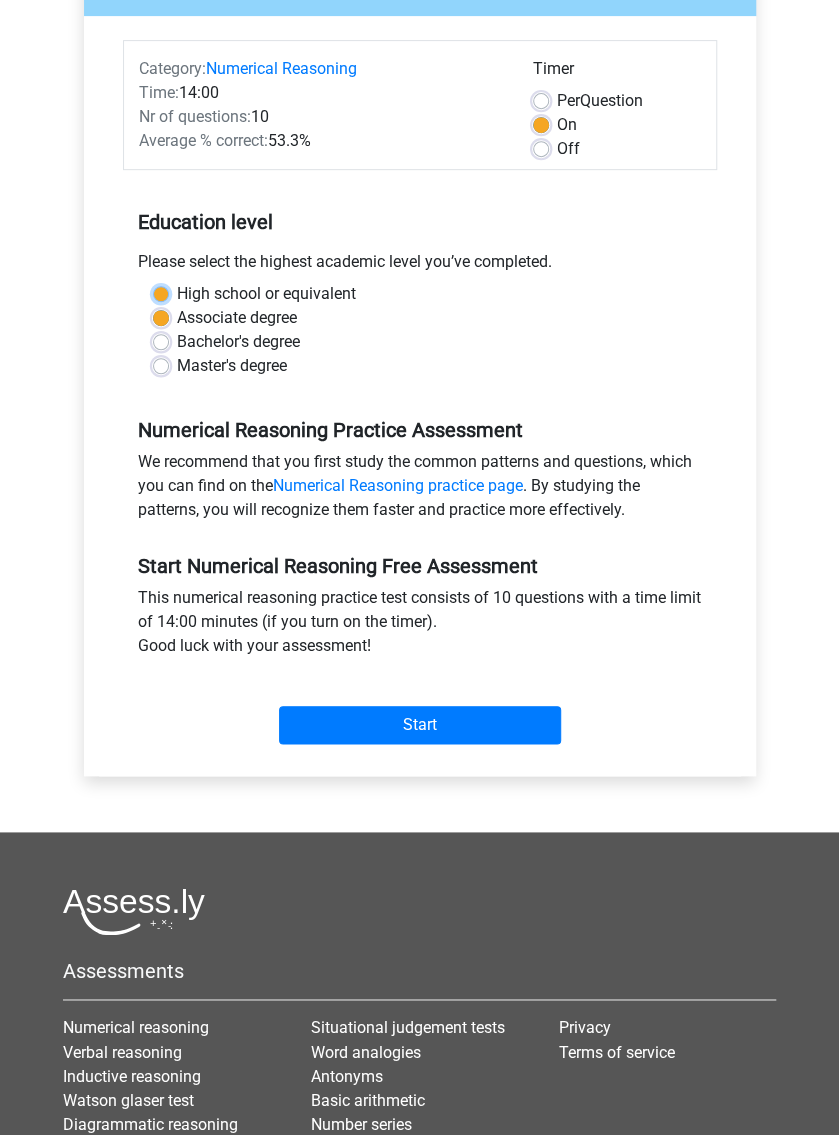 click on "High school or equivalent" at bounding box center [161, 292] 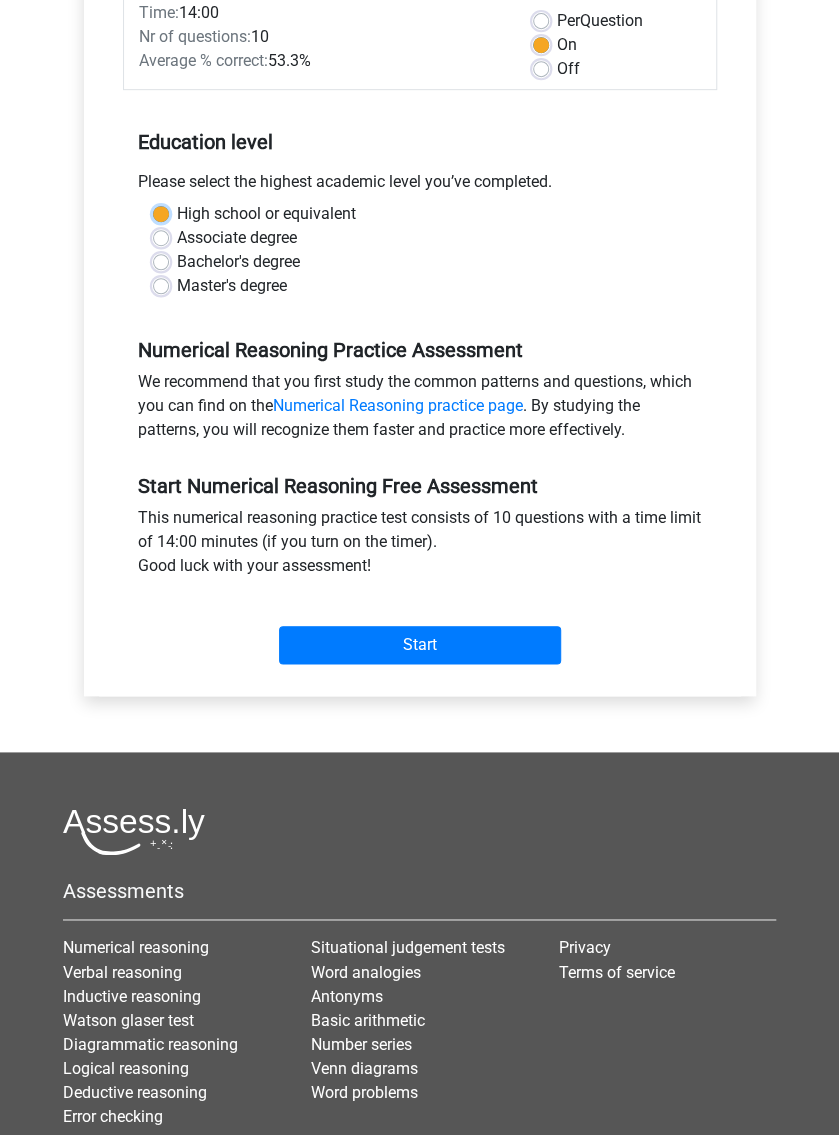 scroll, scrollTop: 310, scrollLeft: 0, axis: vertical 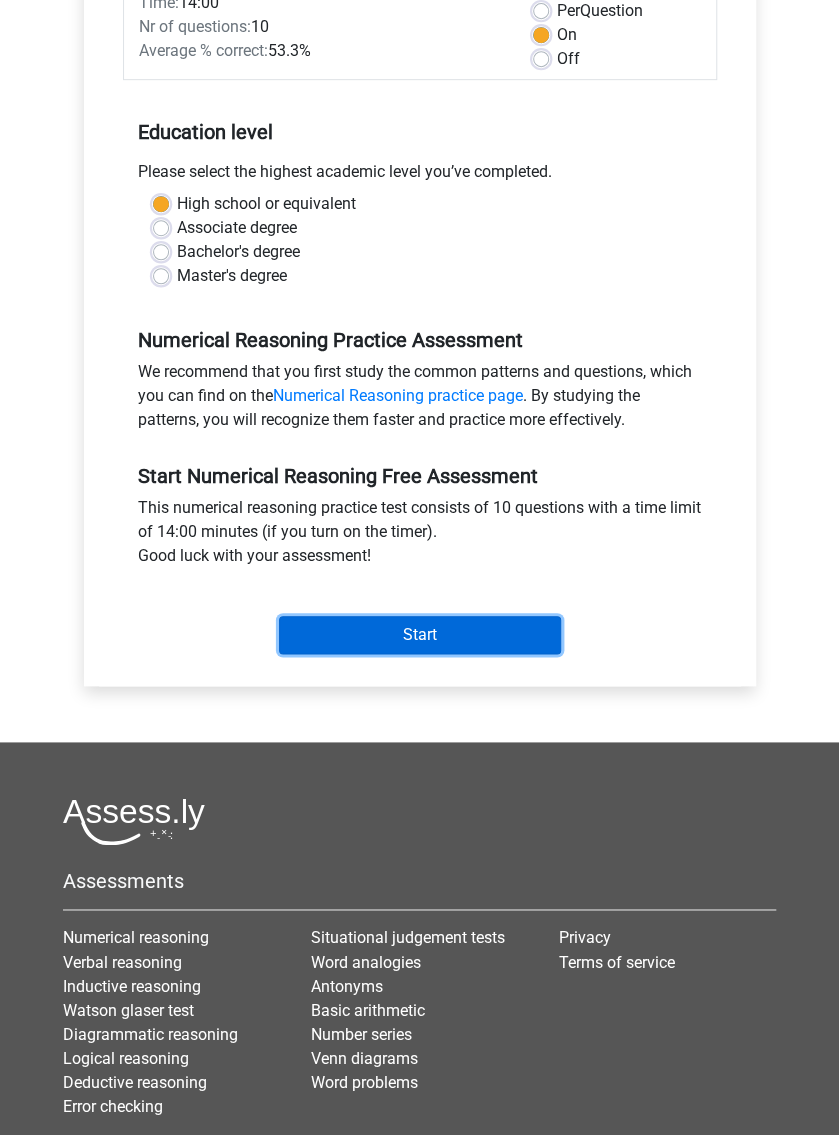 click on "Start" at bounding box center (420, 635) 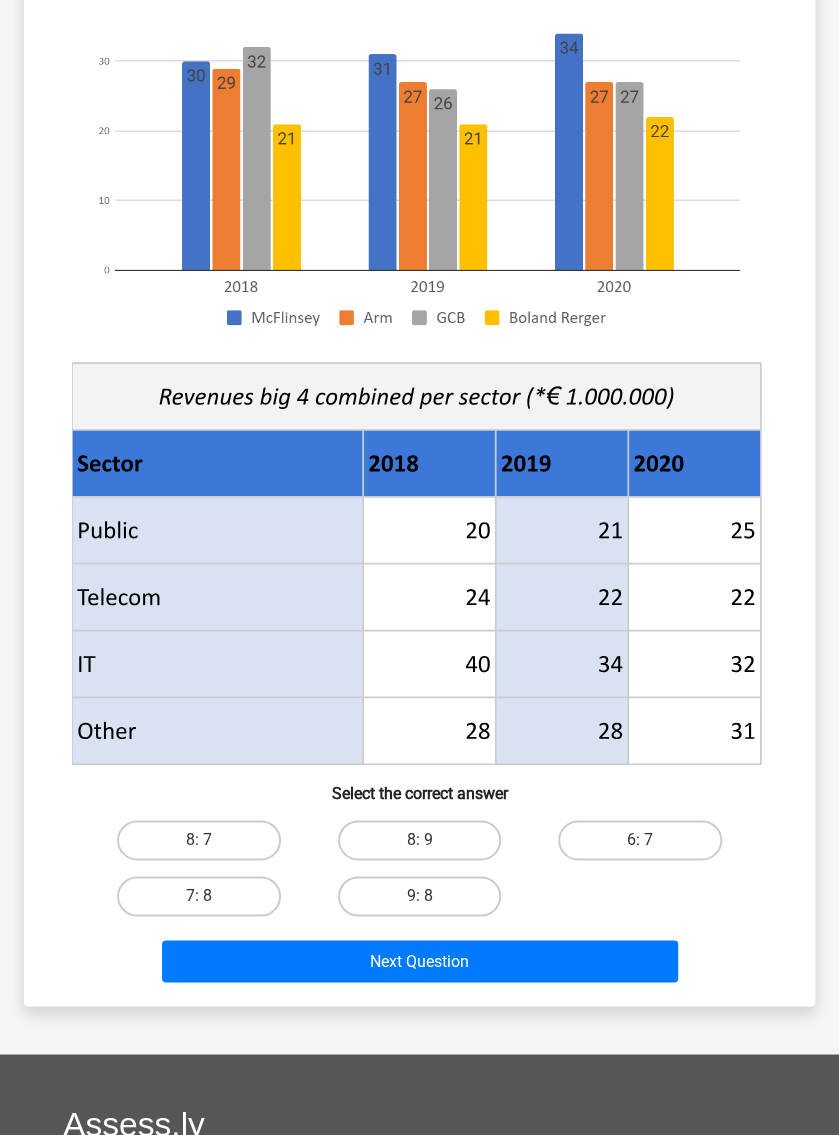scroll, scrollTop: 300, scrollLeft: 0, axis: vertical 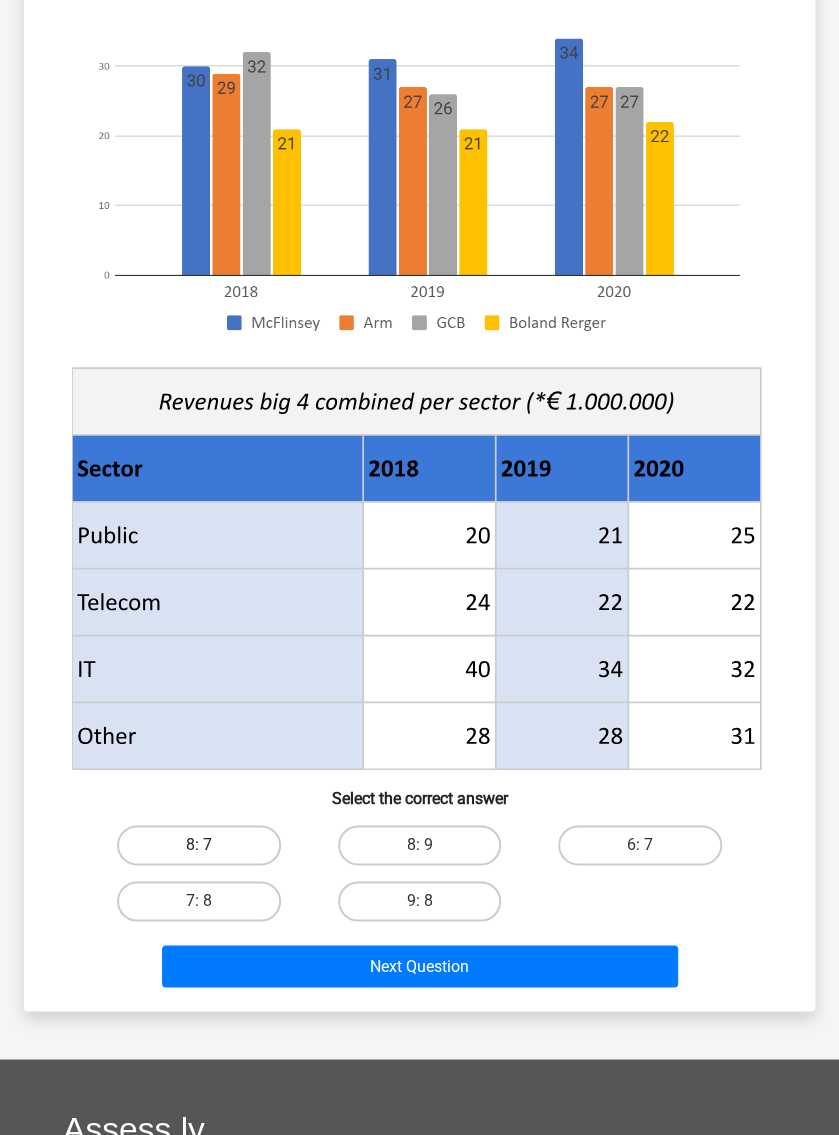 click on "8: 7" at bounding box center [198, 845] 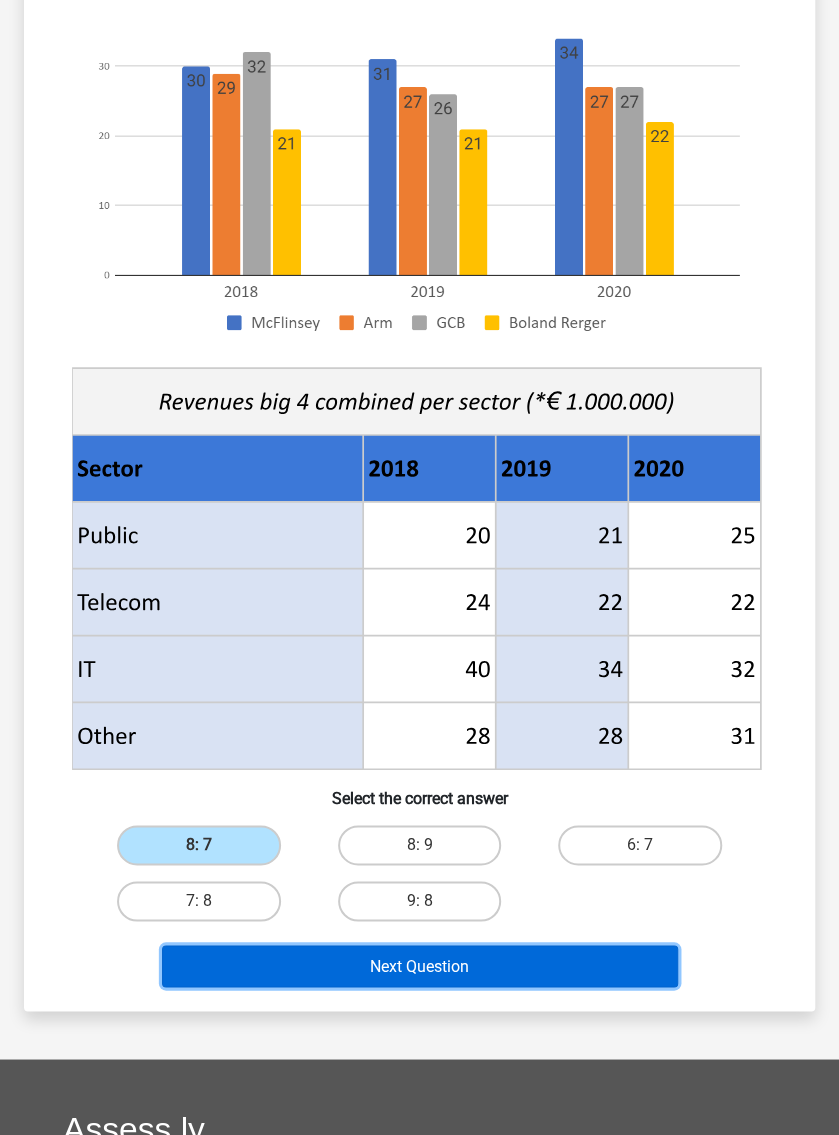 click on "Next Question" at bounding box center (420, 966) 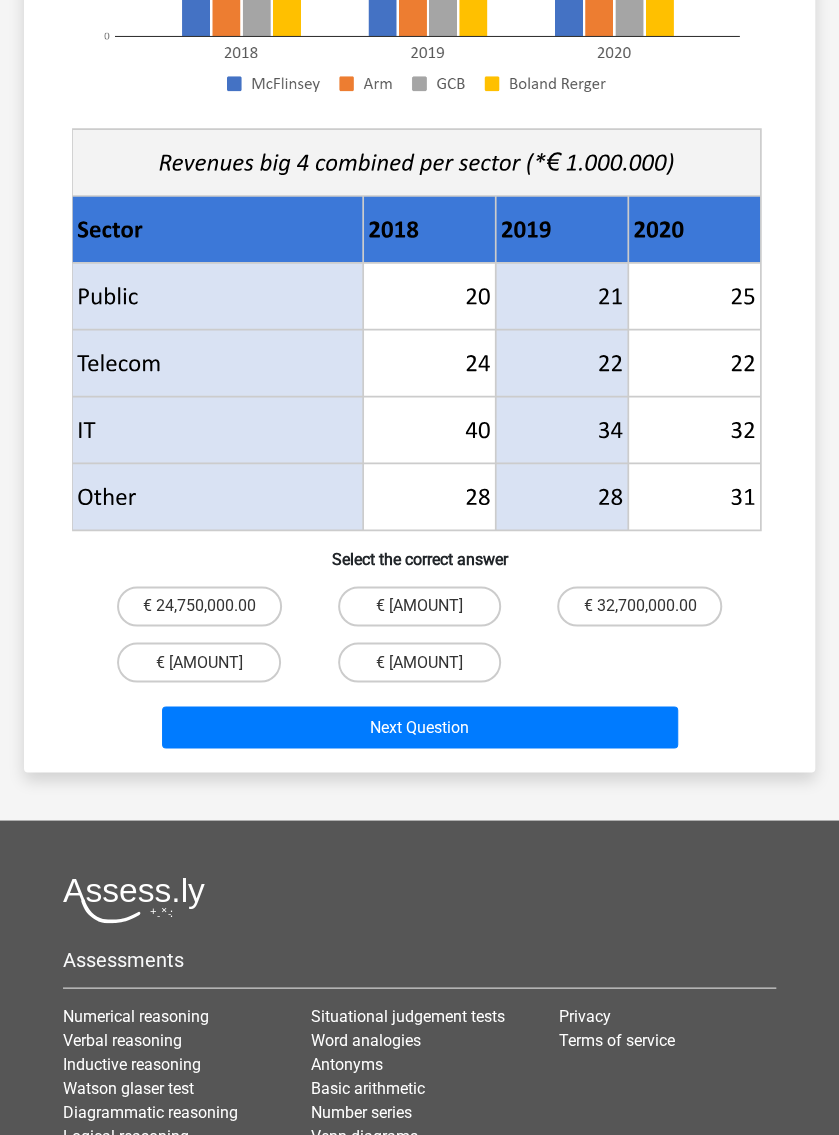 scroll, scrollTop: 600, scrollLeft: 0, axis: vertical 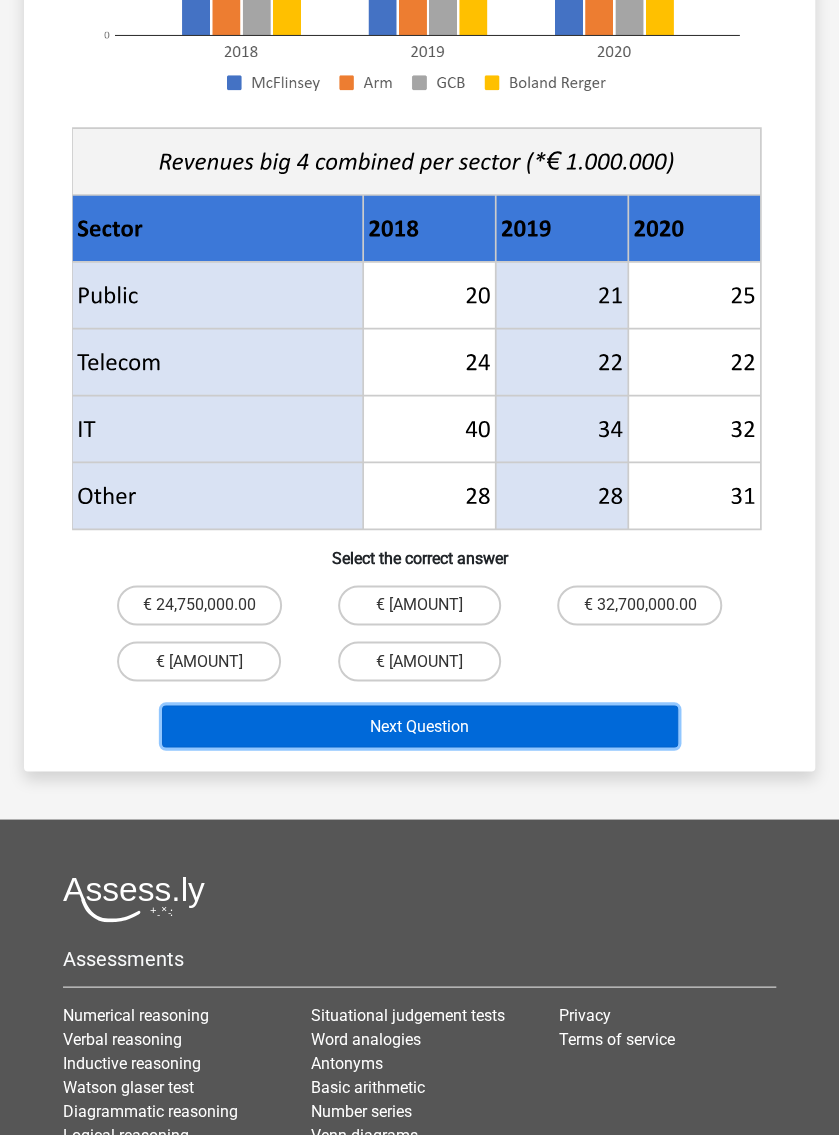 click on "Next Question" at bounding box center (420, 726) 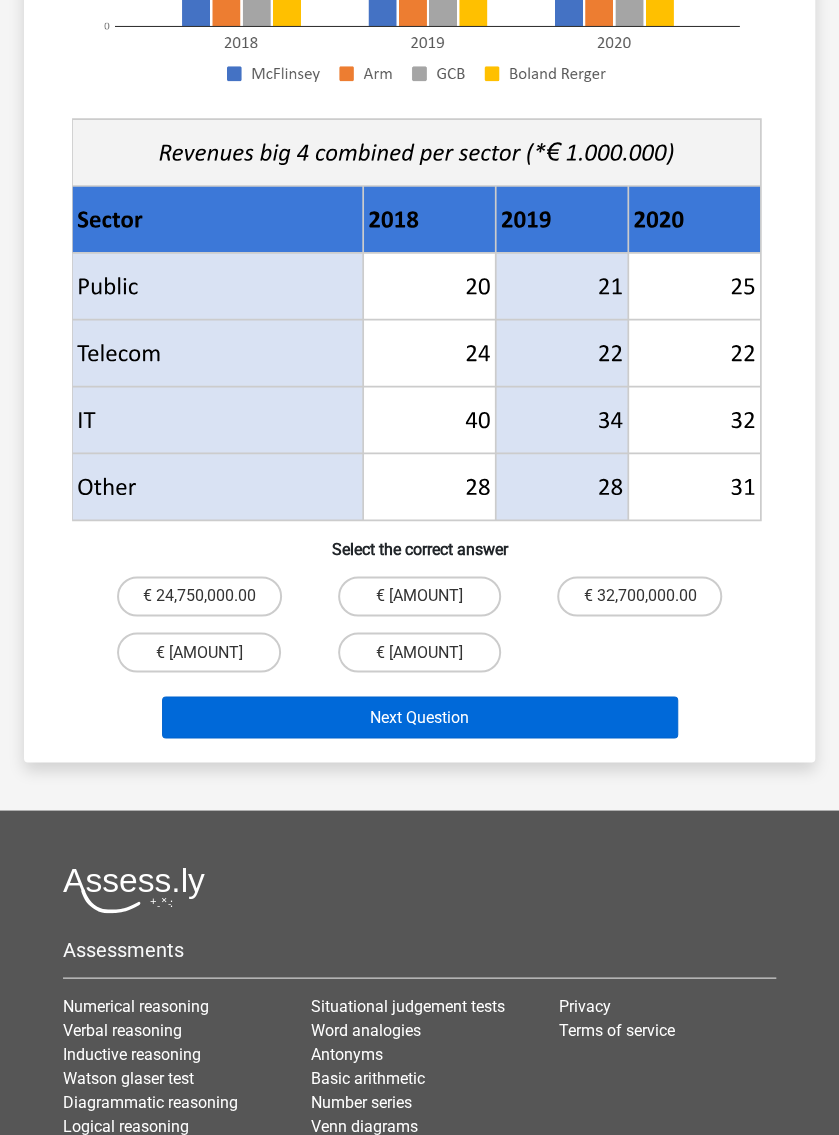scroll, scrollTop: 613, scrollLeft: 0, axis: vertical 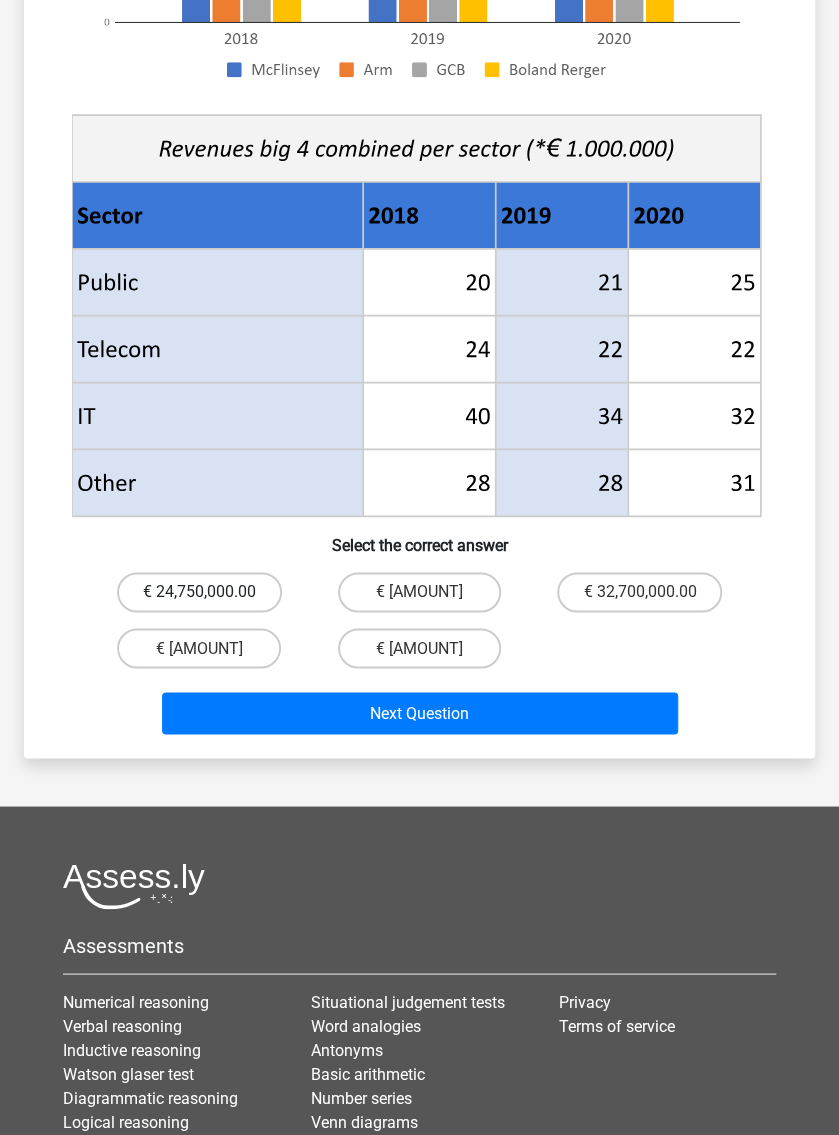 click on "€ 24,750,000.00" at bounding box center (199, 592) 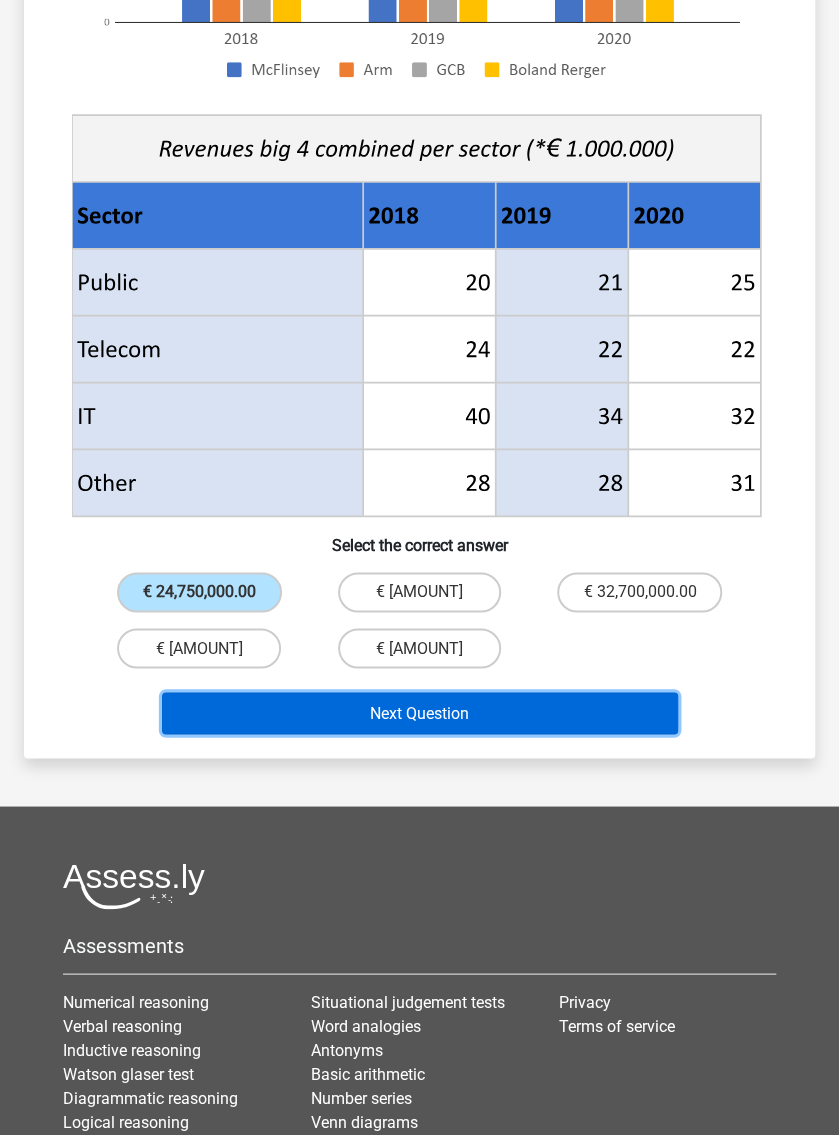 click on "Next Question" at bounding box center (420, 713) 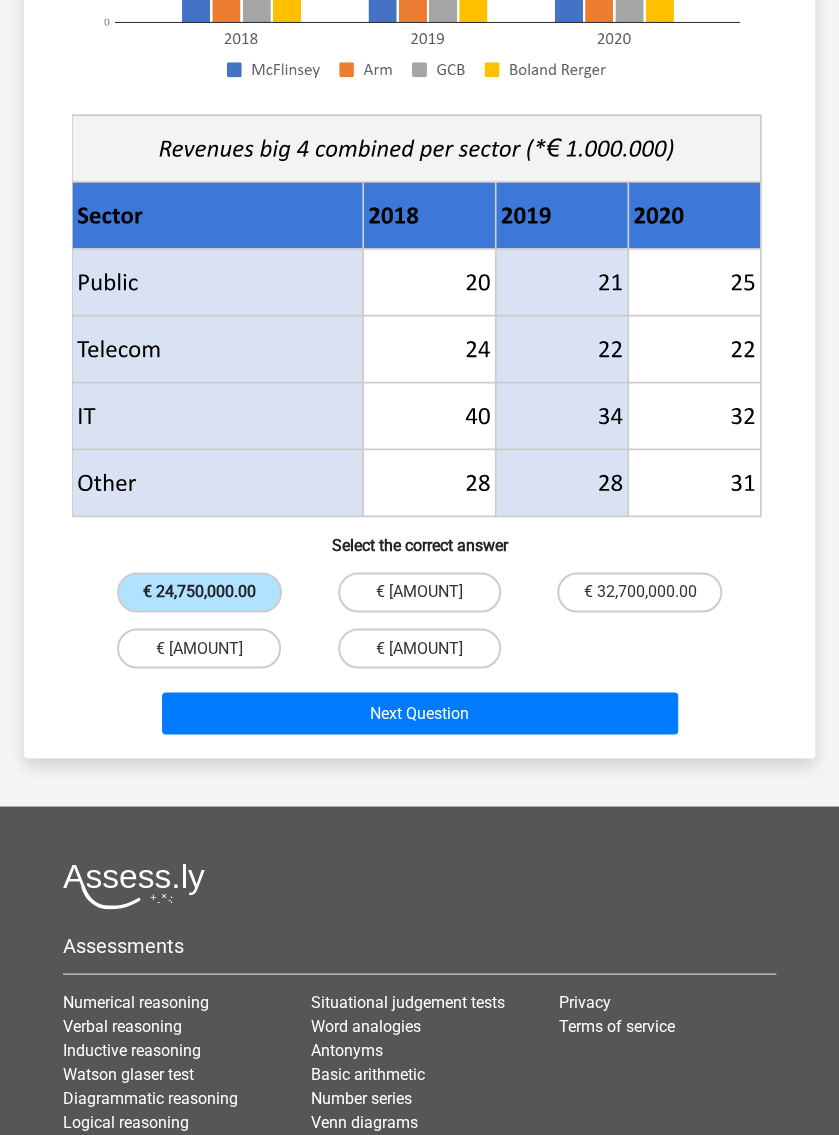 click on "€ 24,750,000.00" at bounding box center [199, 592] 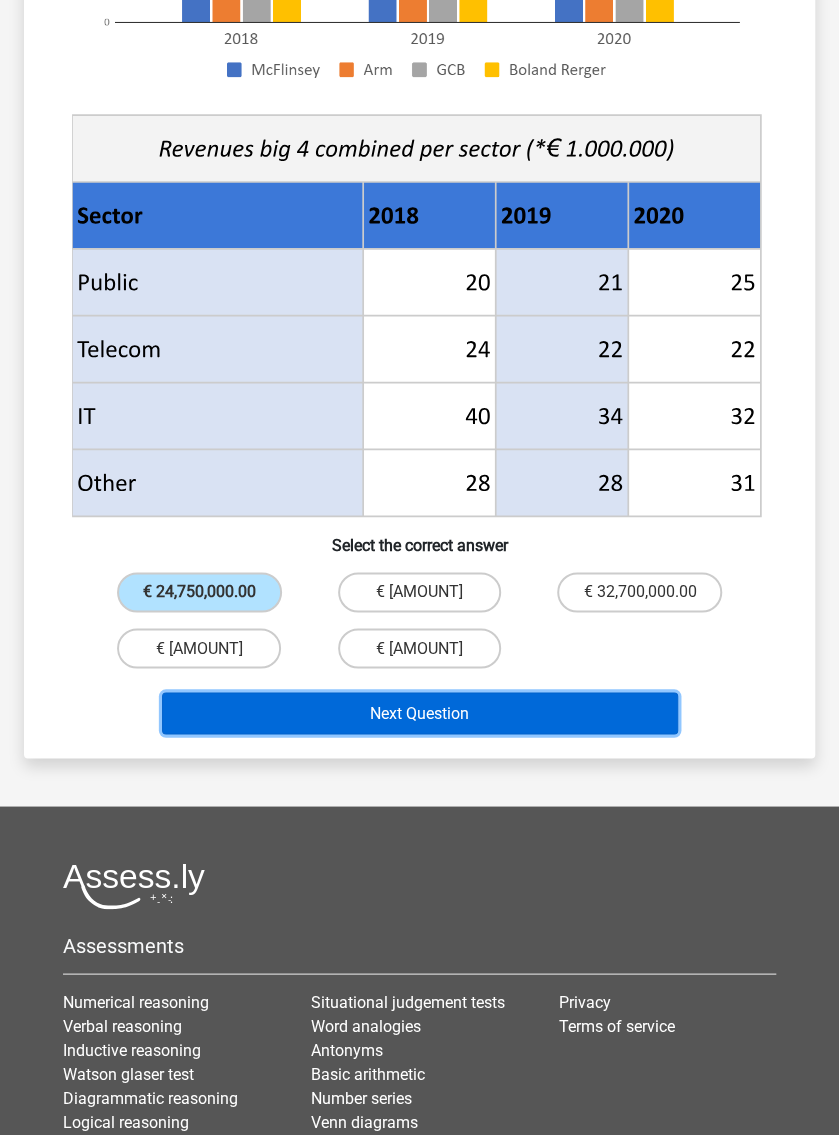 click on "Next Question" at bounding box center (420, 713) 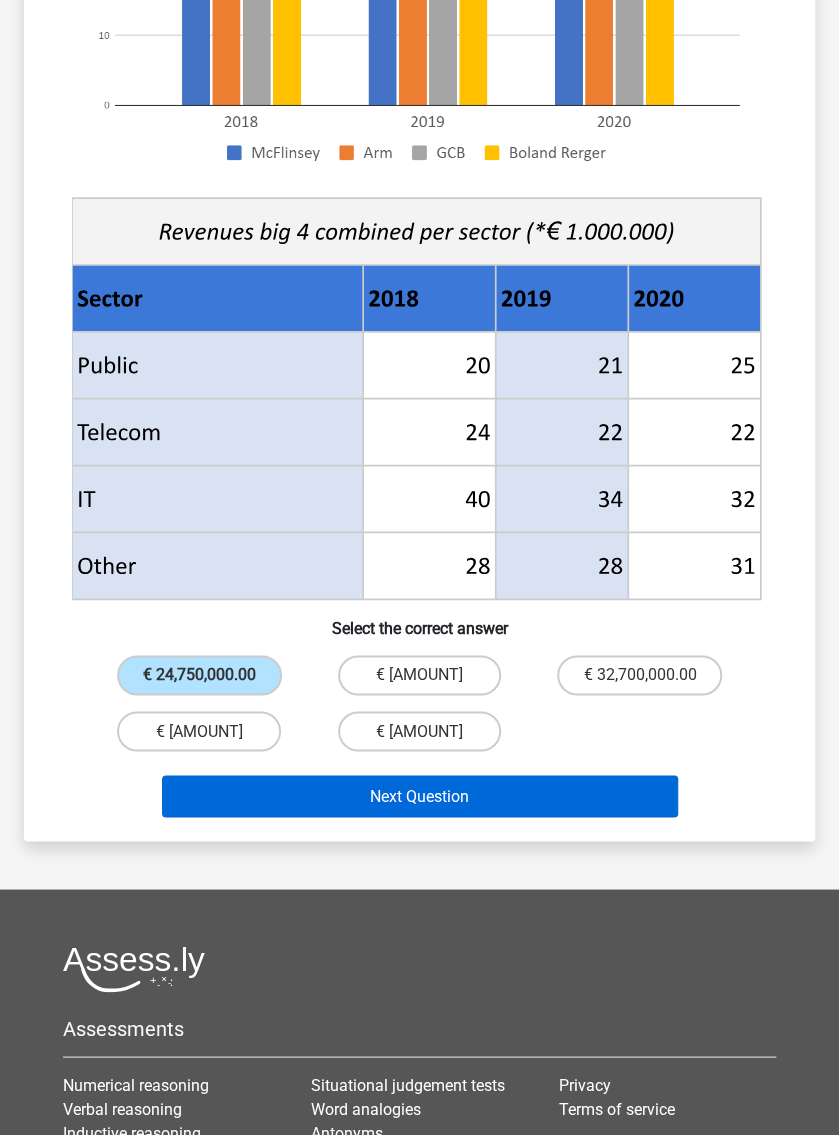 scroll, scrollTop: 534, scrollLeft: 0, axis: vertical 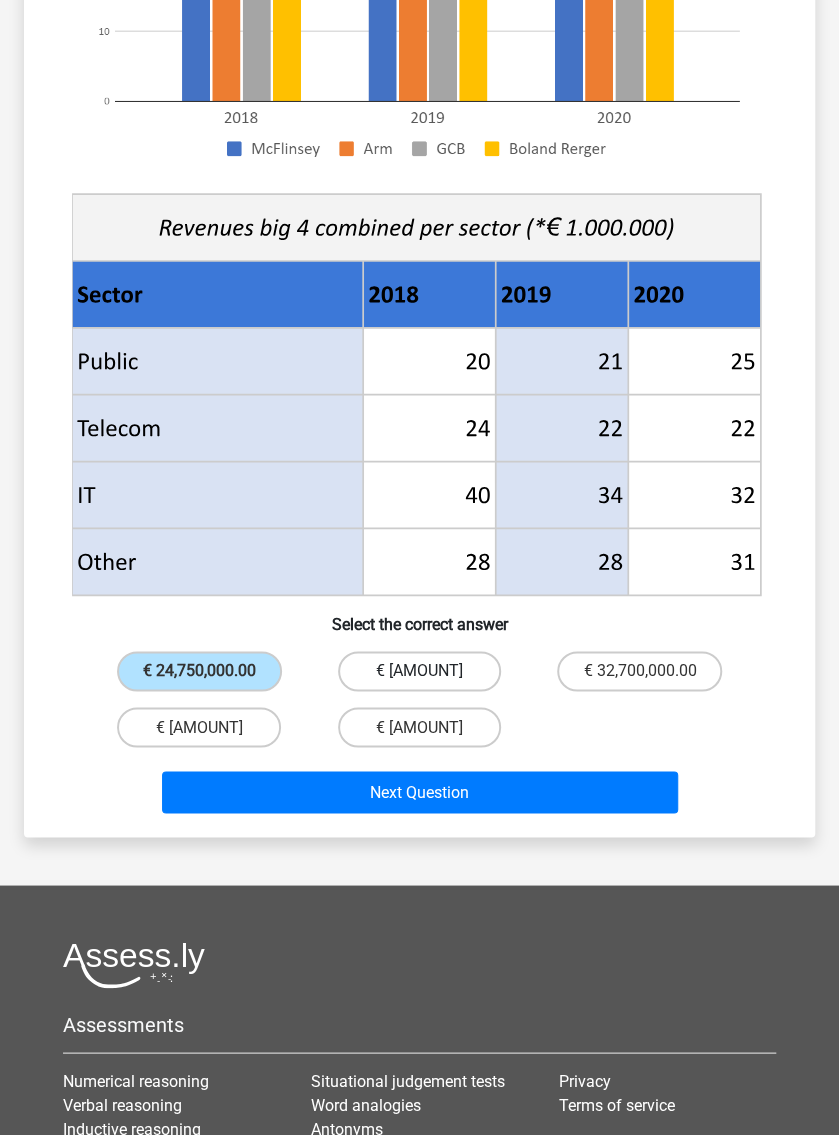 click on "€ [AMOUNT]" at bounding box center (419, 671) 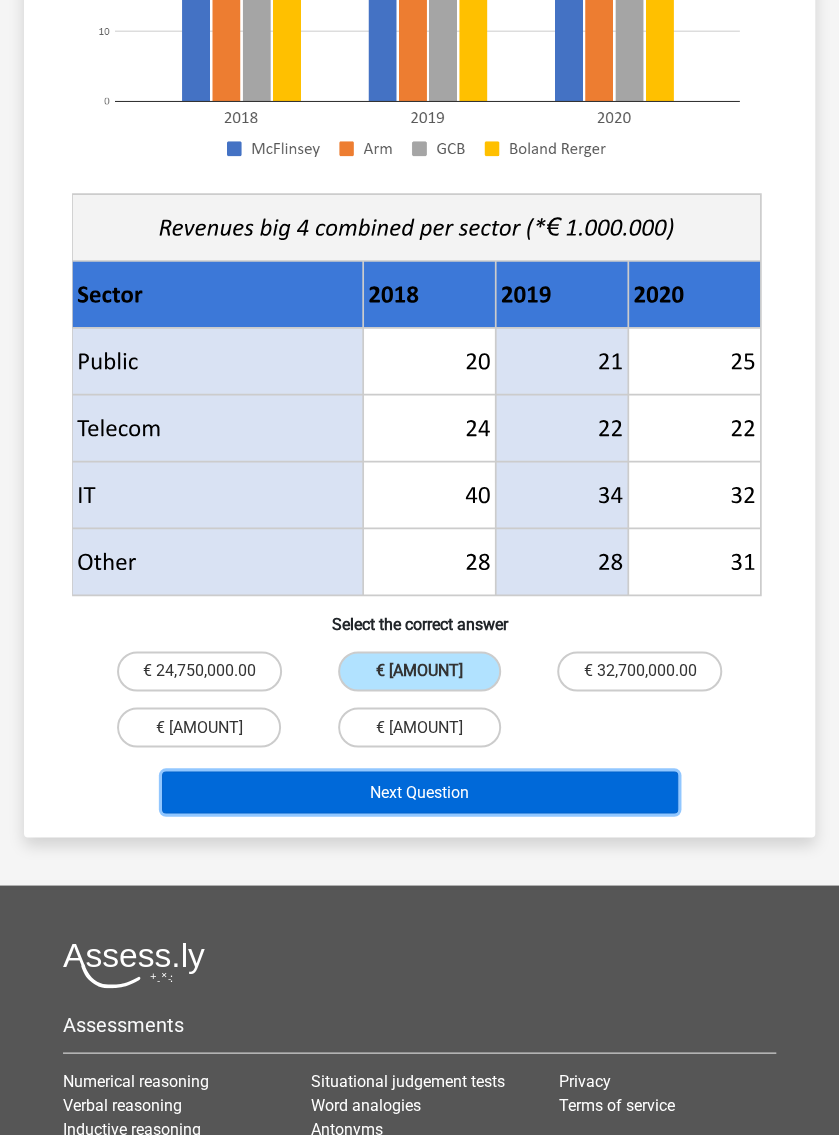 click on "Next Question" at bounding box center (420, 792) 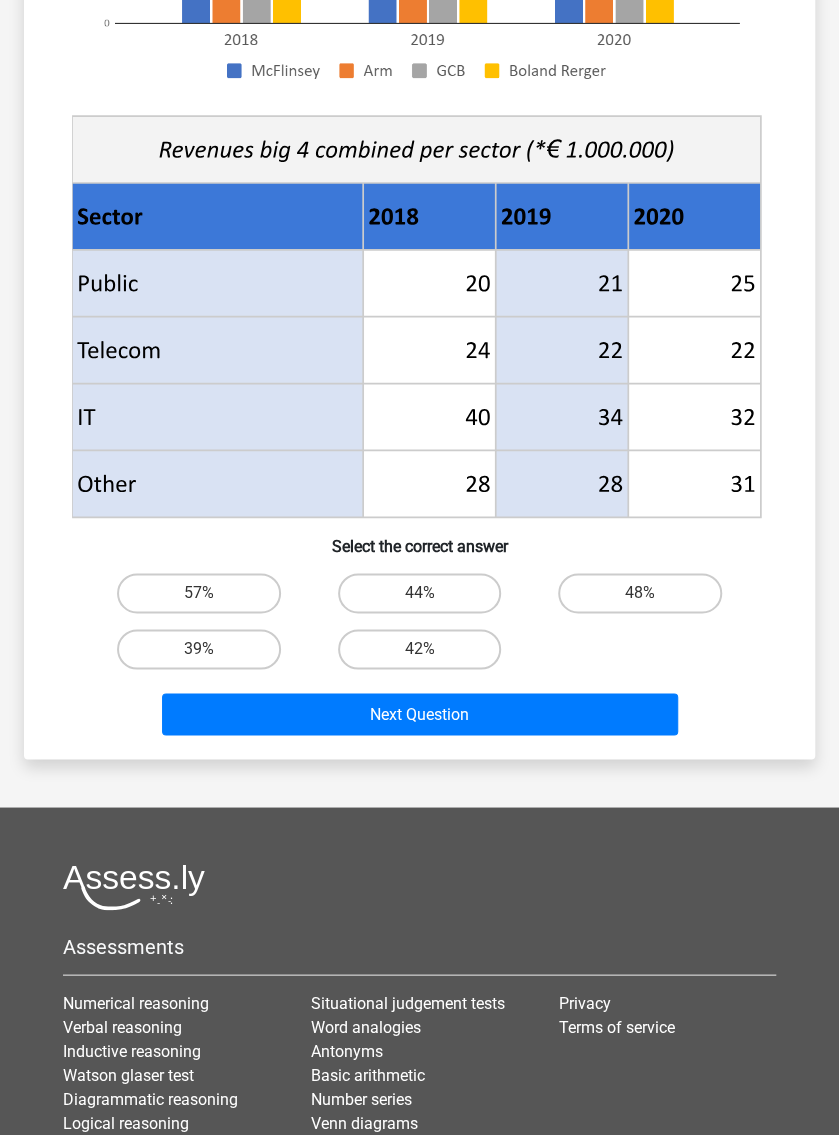 scroll, scrollTop: 584, scrollLeft: 0, axis: vertical 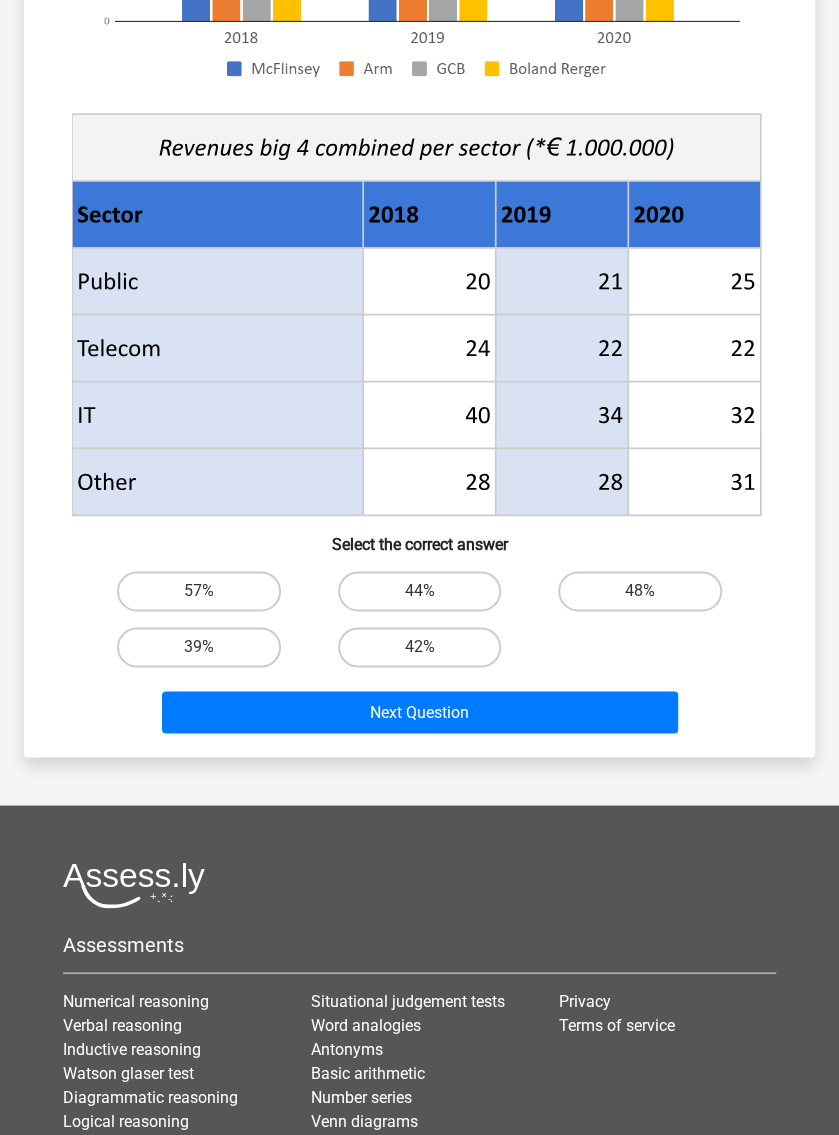 click on "39%" at bounding box center (198, 647) 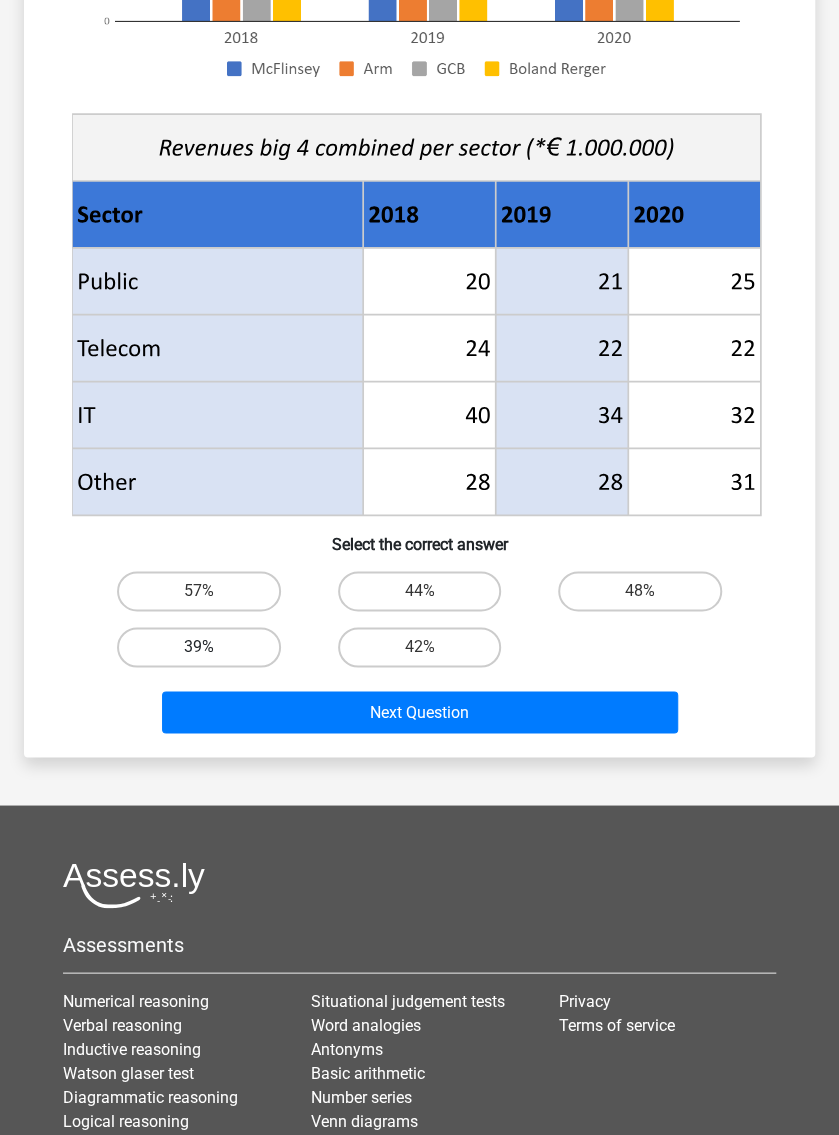 click on "39%" at bounding box center [205, 653] 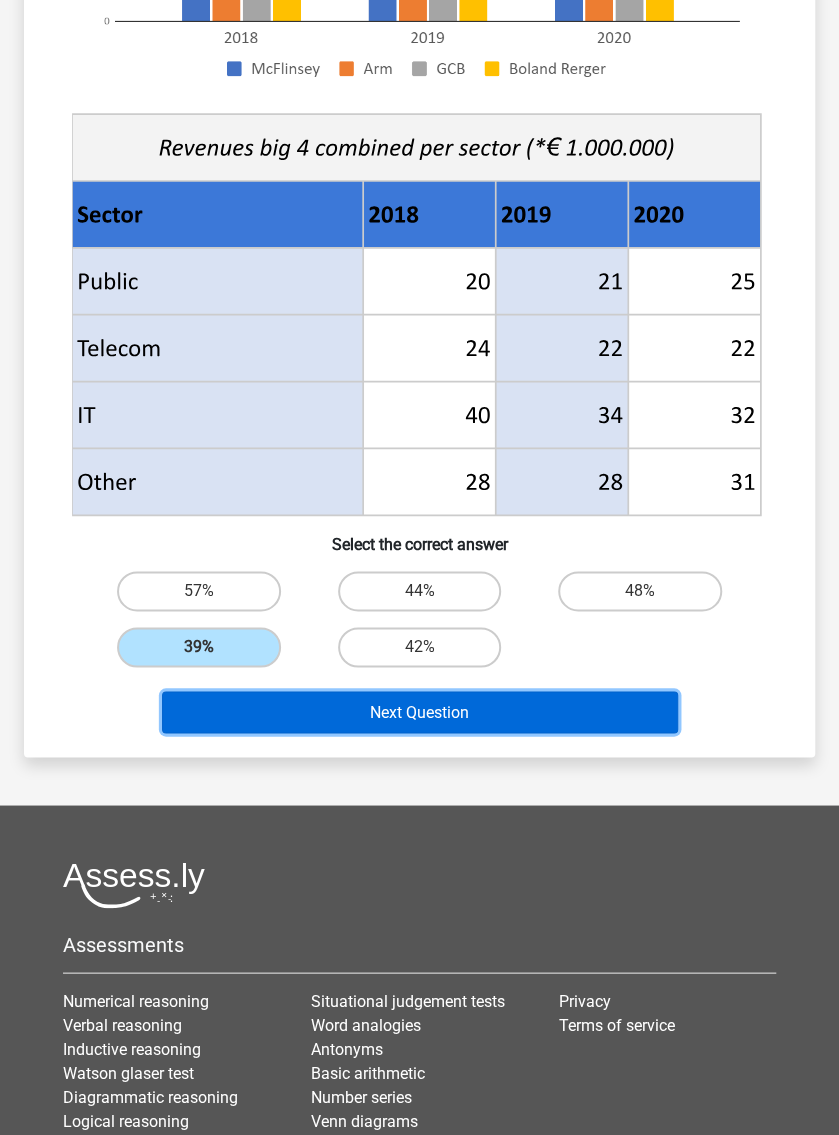 click on "Next Question" at bounding box center (420, 712) 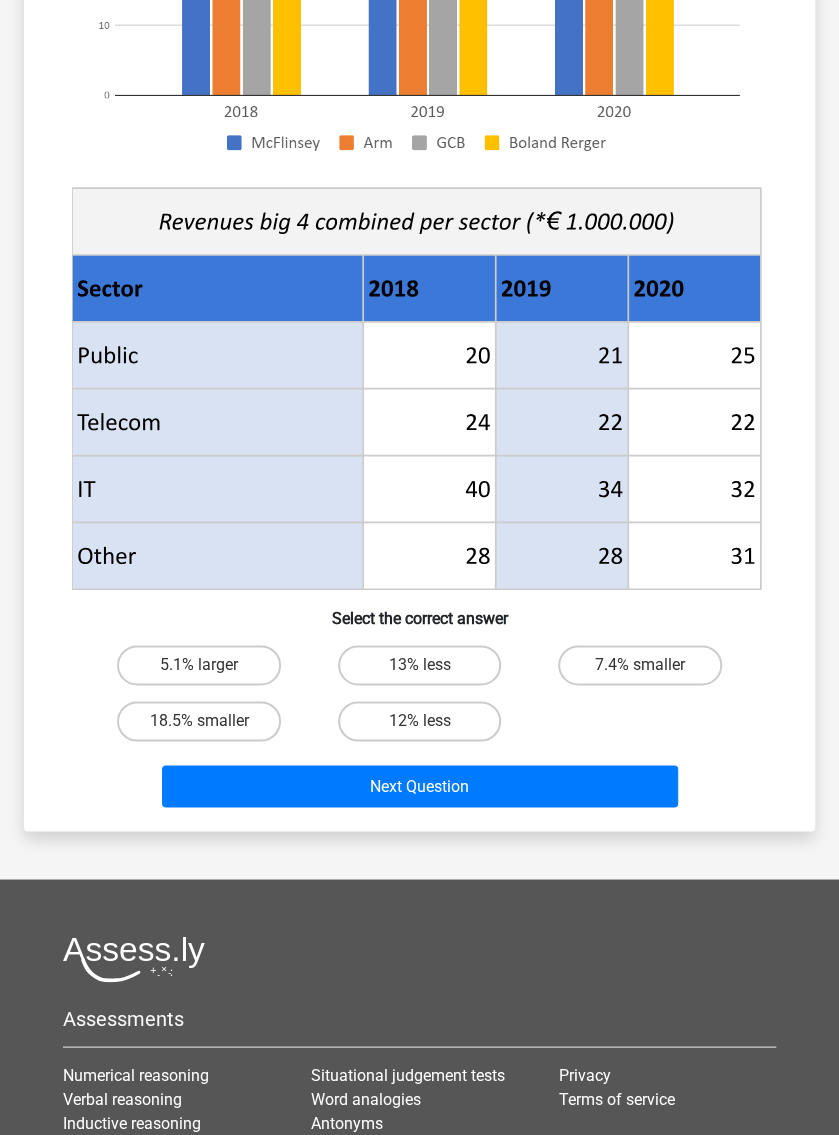 scroll, scrollTop: 498, scrollLeft: 0, axis: vertical 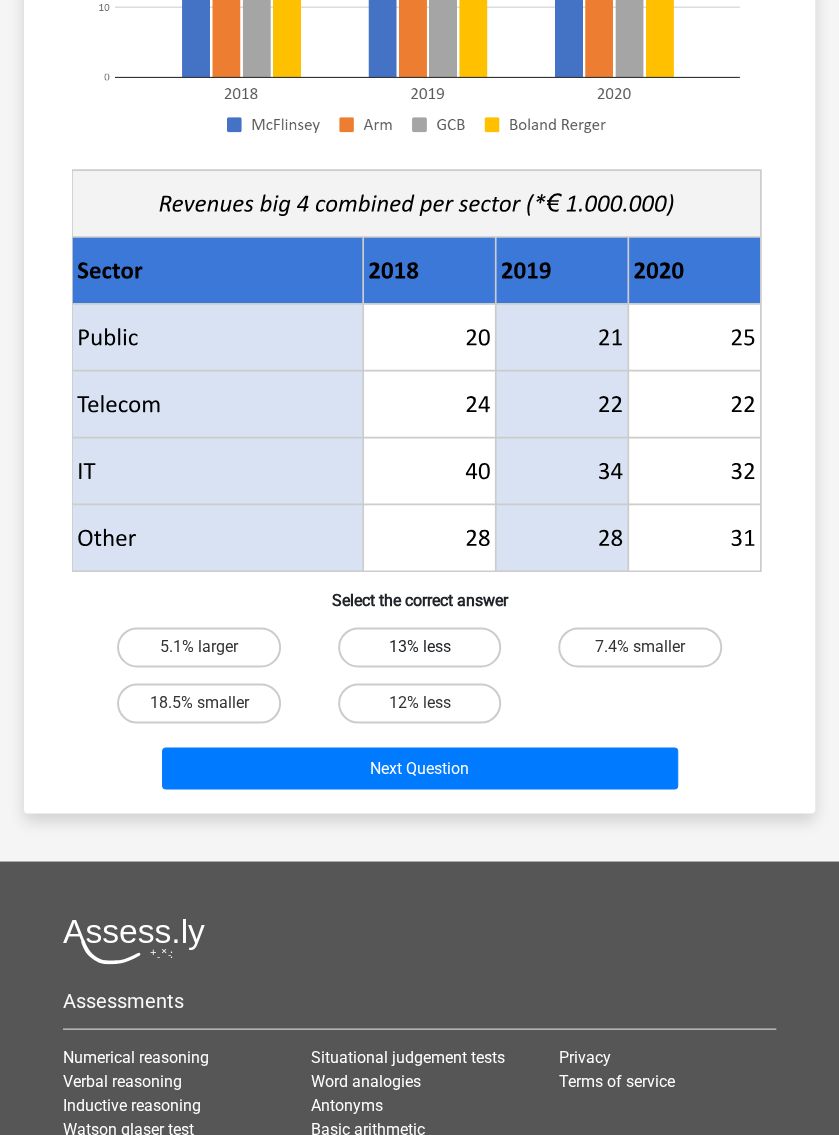 click on "13% less" at bounding box center [419, 647] 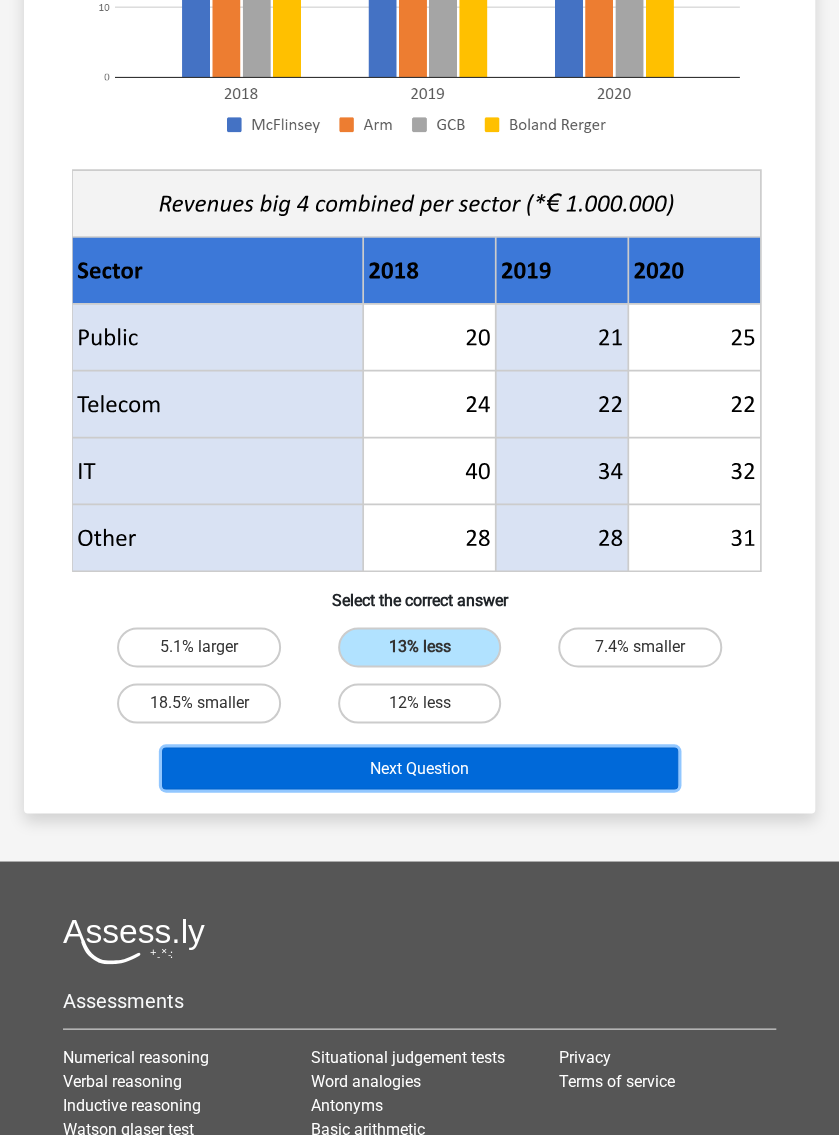 click on "Next Question" at bounding box center [420, 768] 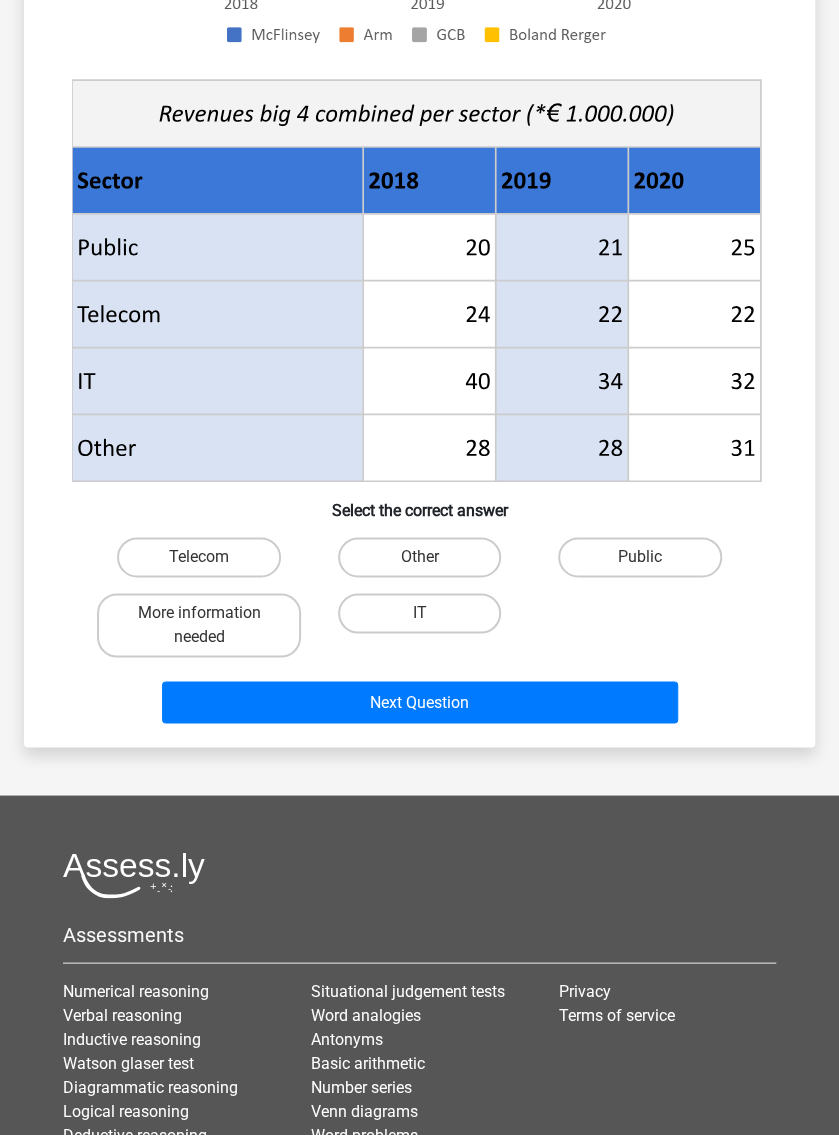 scroll, scrollTop: 590, scrollLeft: 0, axis: vertical 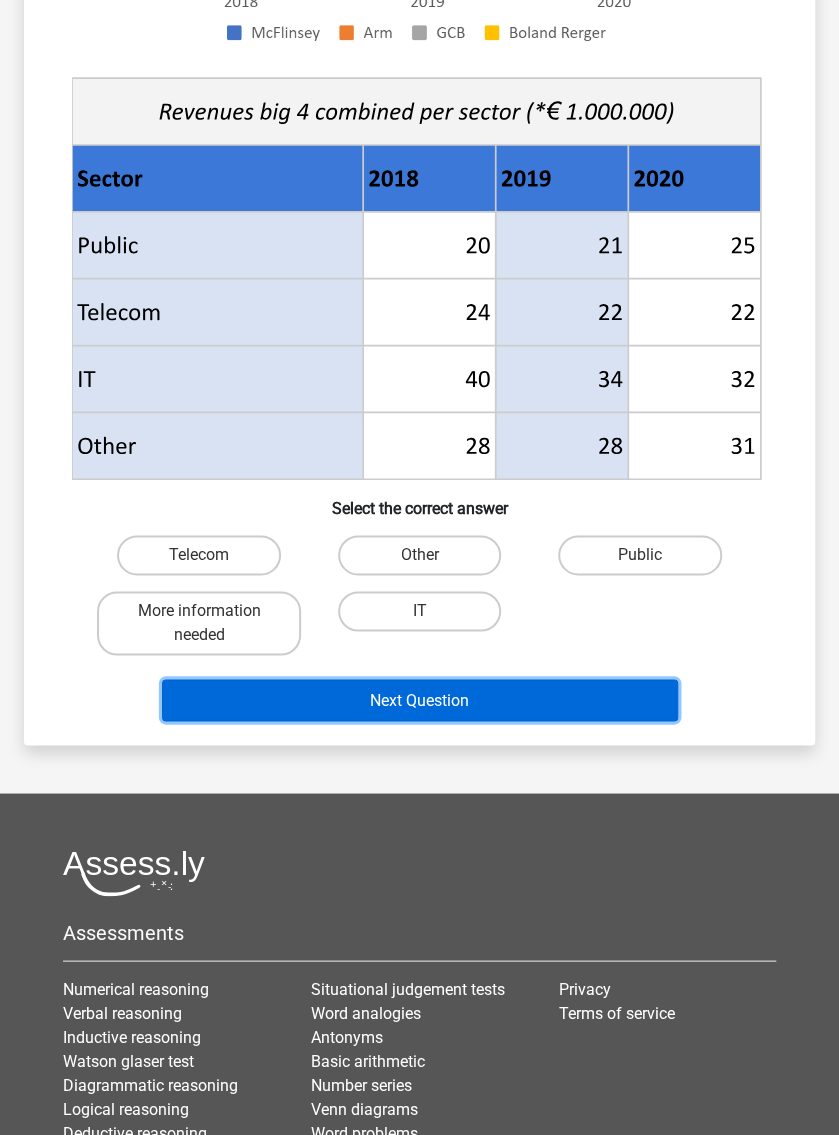 click on "Next Question" at bounding box center [420, 700] 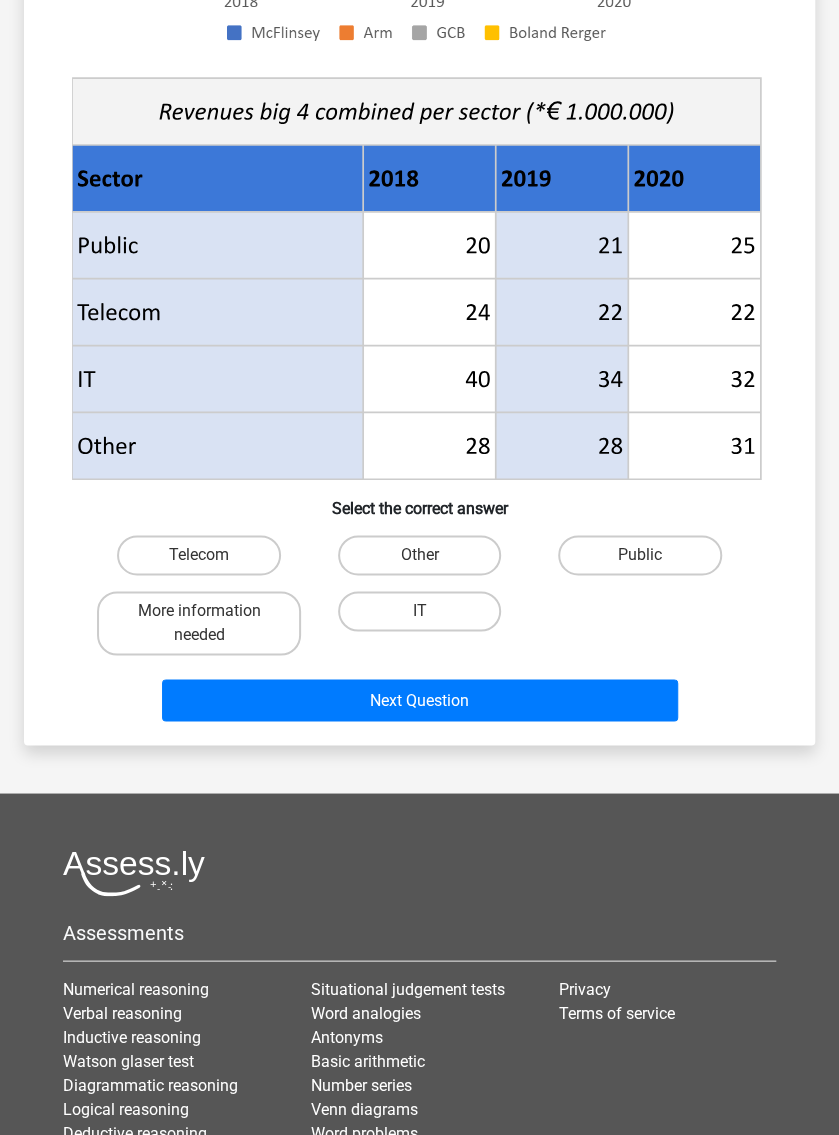click at bounding box center (217, 445) 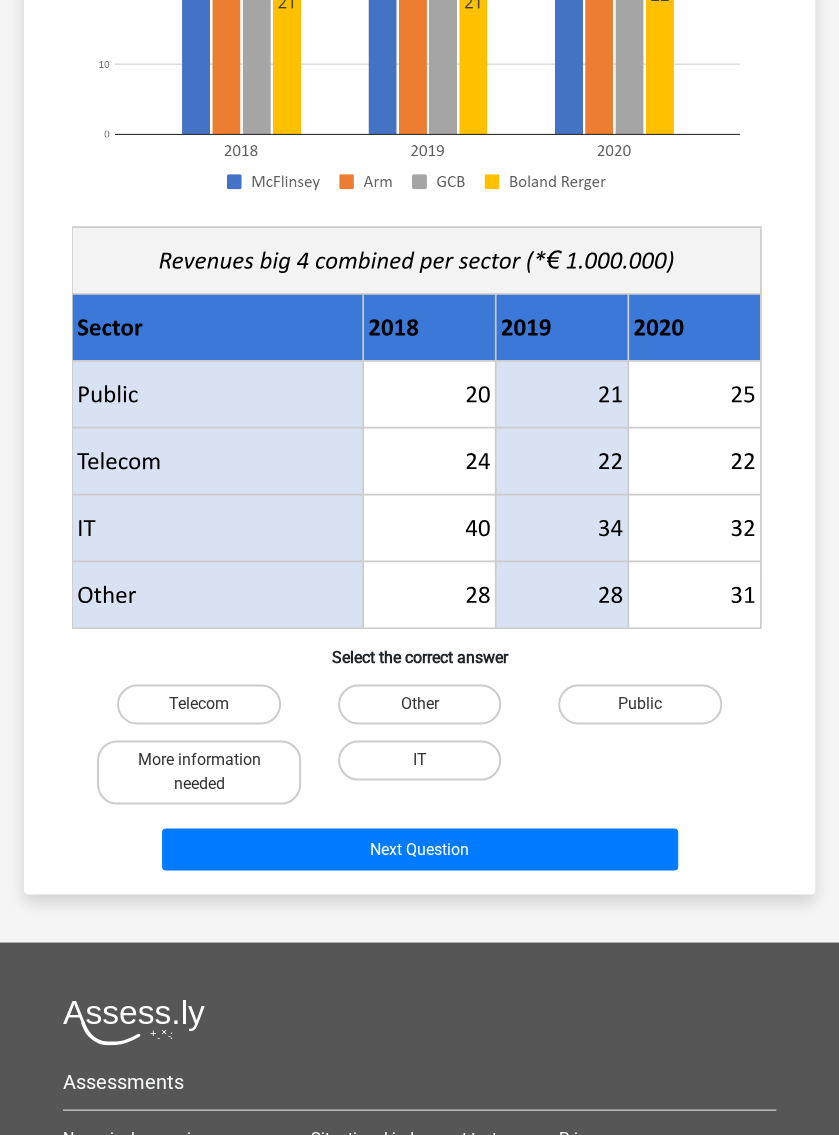 scroll, scrollTop: 487, scrollLeft: 0, axis: vertical 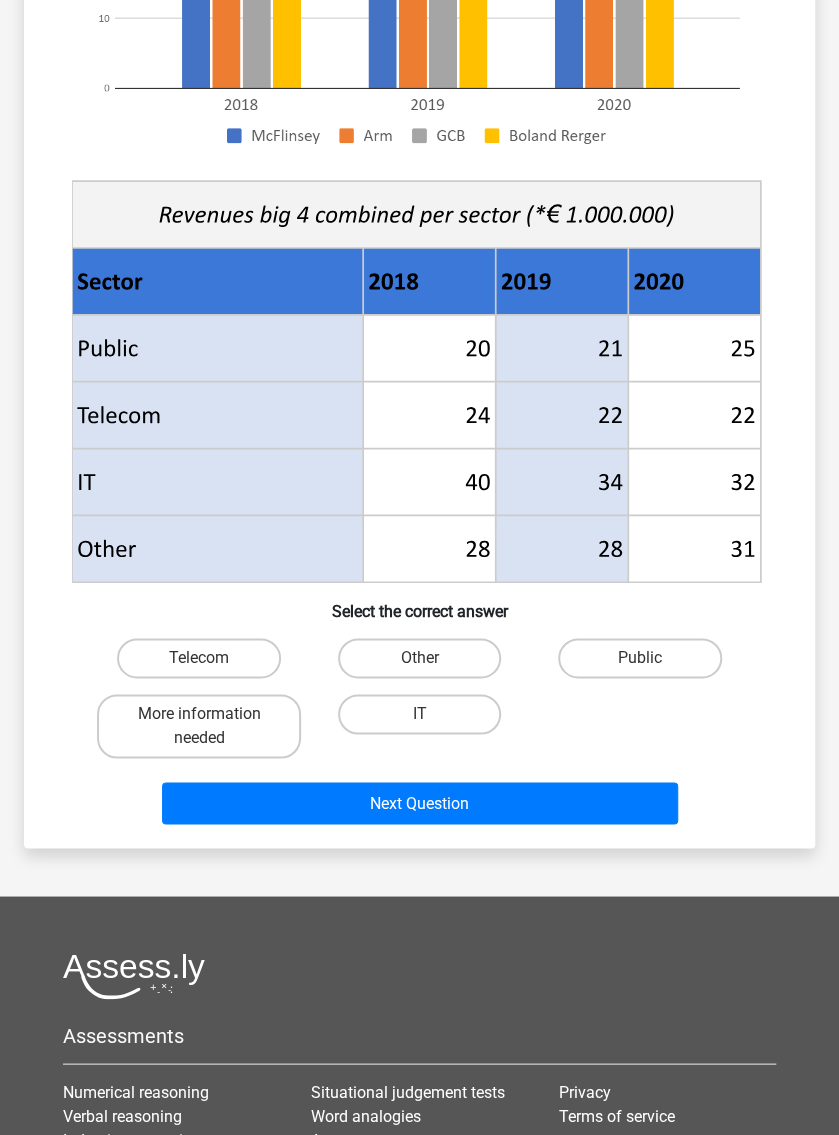 click at bounding box center [217, 548] 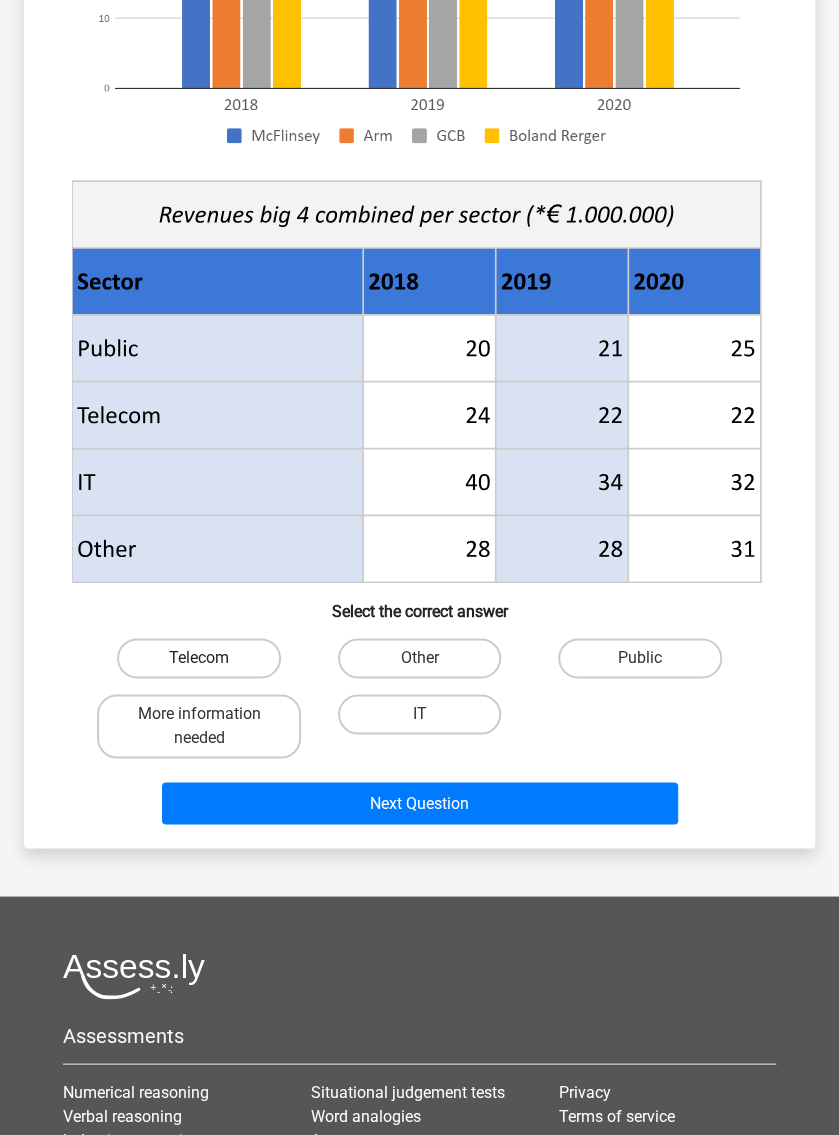 click on "Telecom" at bounding box center (198, 658) 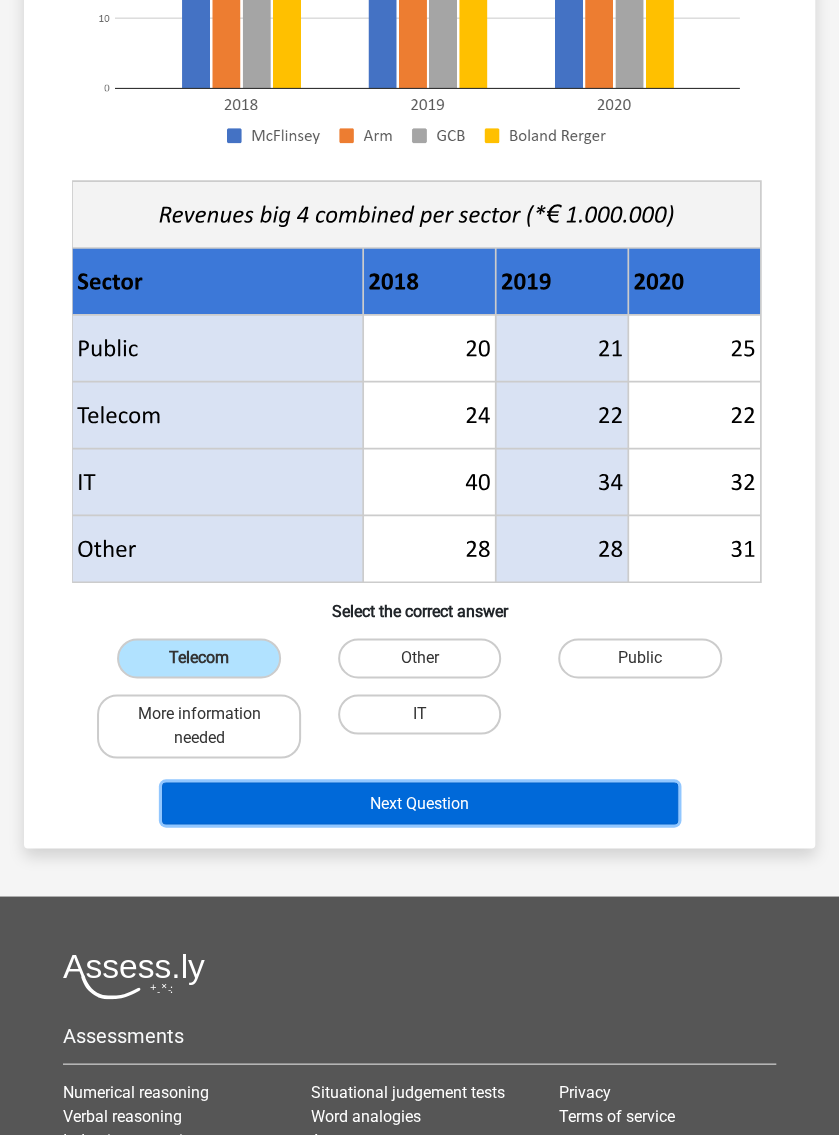 click on "Next Question" at bounding box center (420, 803) 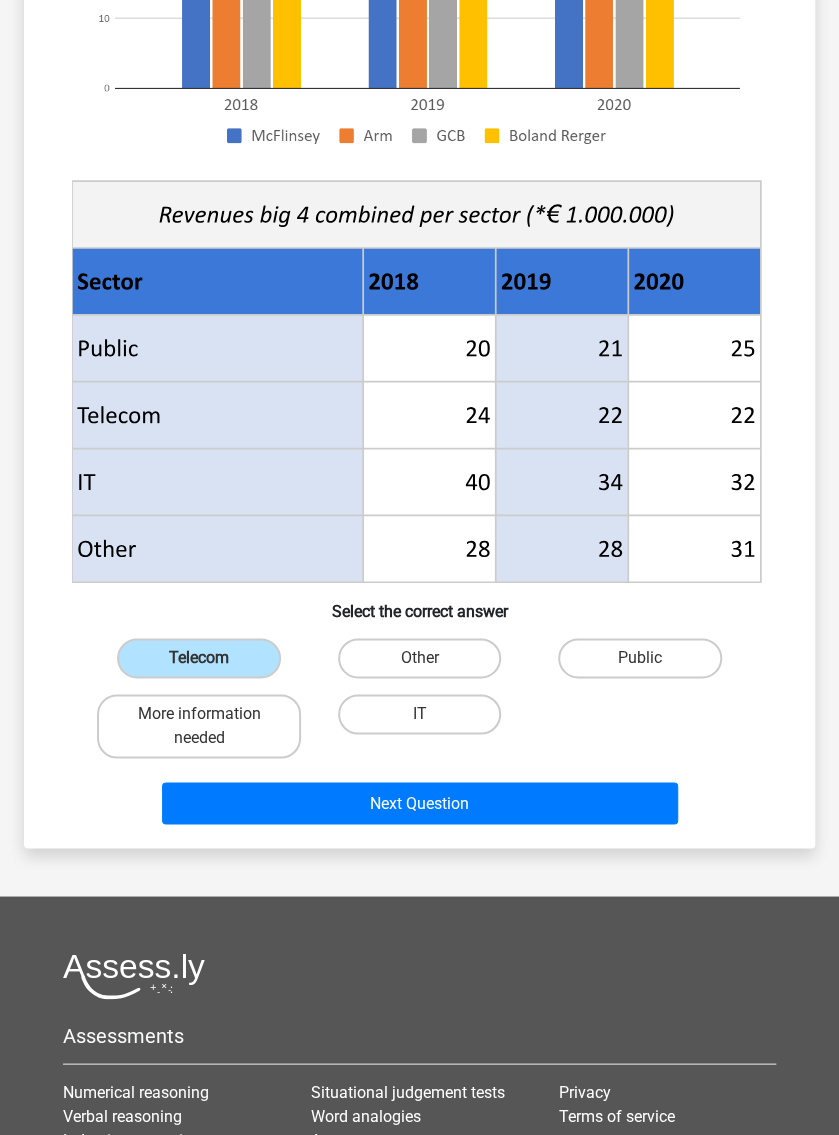 click on "Which sector has grown the most in absolute terms between 2019 and 2020?
Select the correct answer
Telecom
Other" at bounding box center (419, 250) 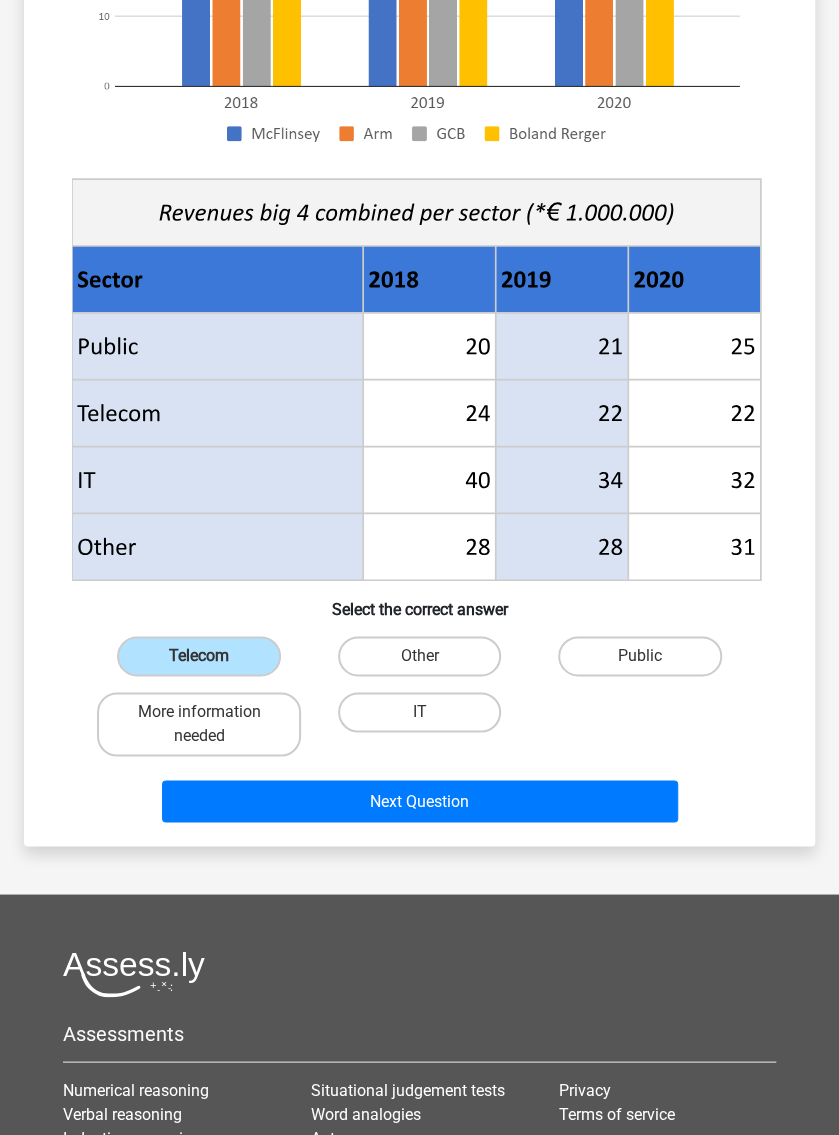 scroll, scrollTop: 488, scrollLeft: 0, axis: vertical 